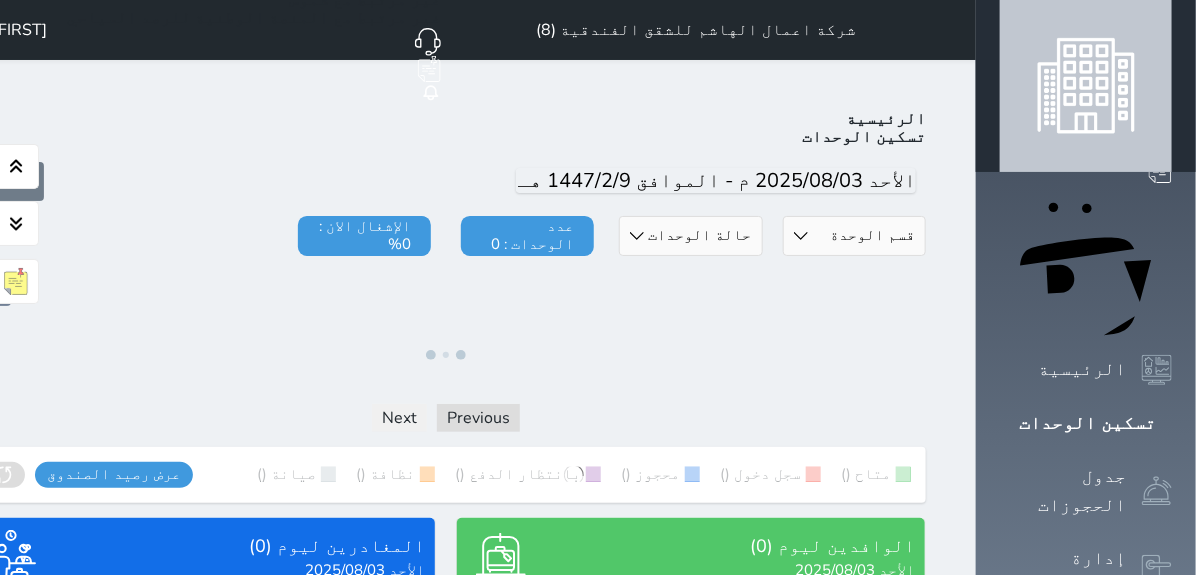 scroll, scrollTop: 77, scrollLeft: 0, axis: vertical 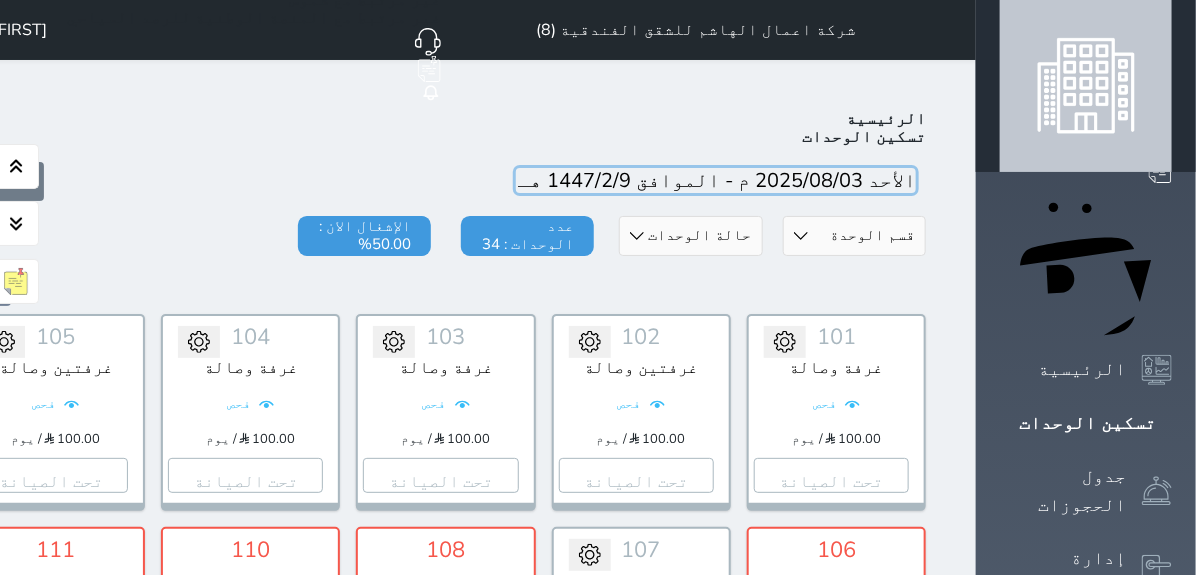 click at bounding box center [716, 180] 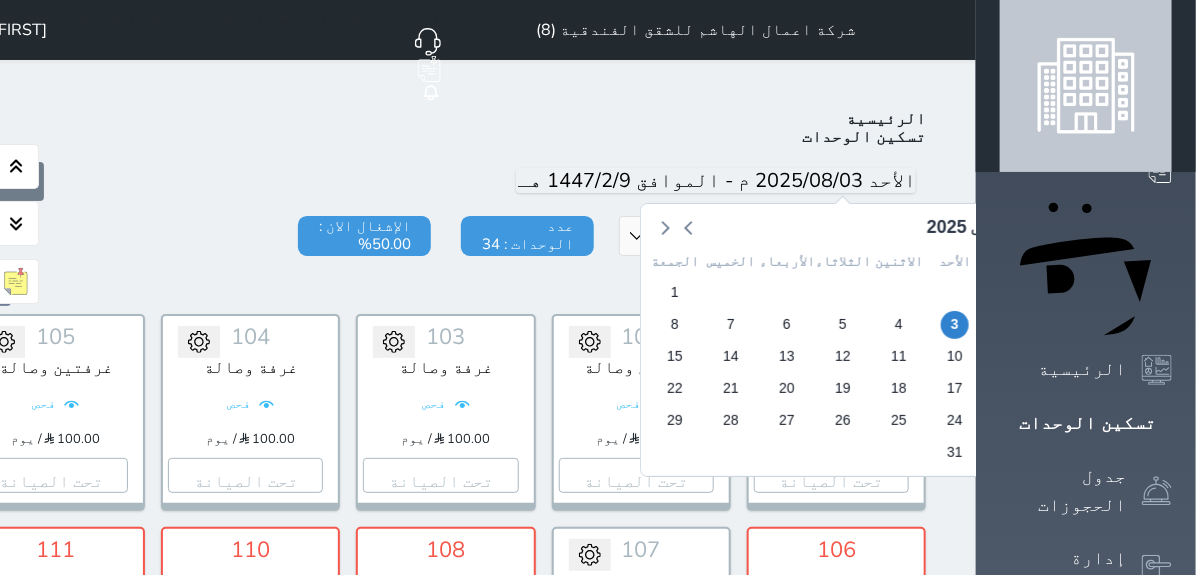 click on "2" at bounding box center [1011, 324] 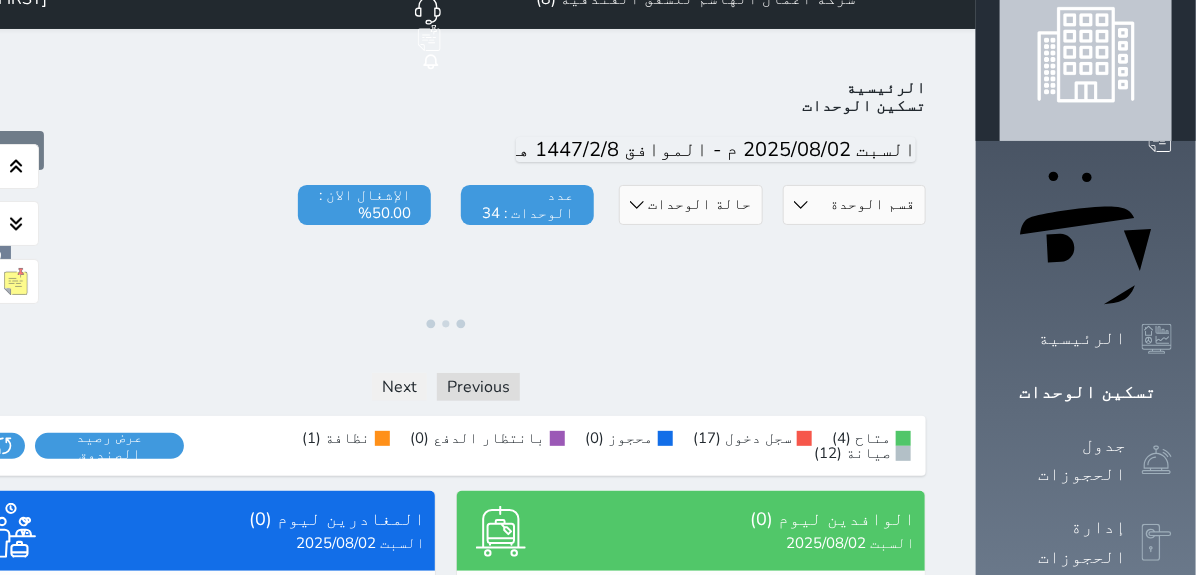 scroll, scrollTop: 225, scrollLeft: 0, axis: vertical 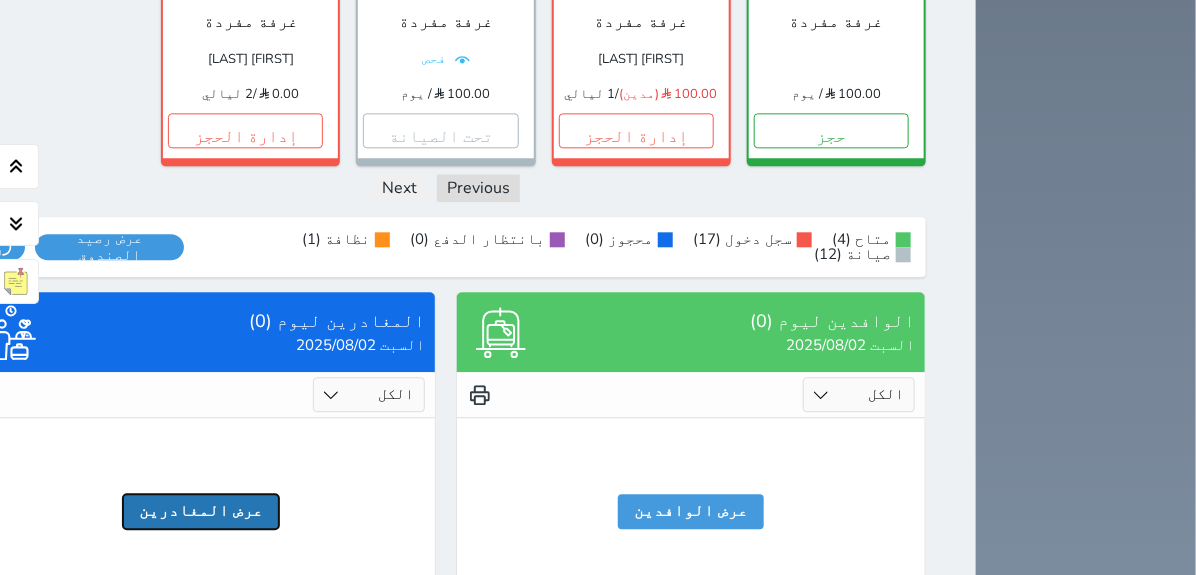 click on "عرض المغادرين" at bounding box center (201, 511) 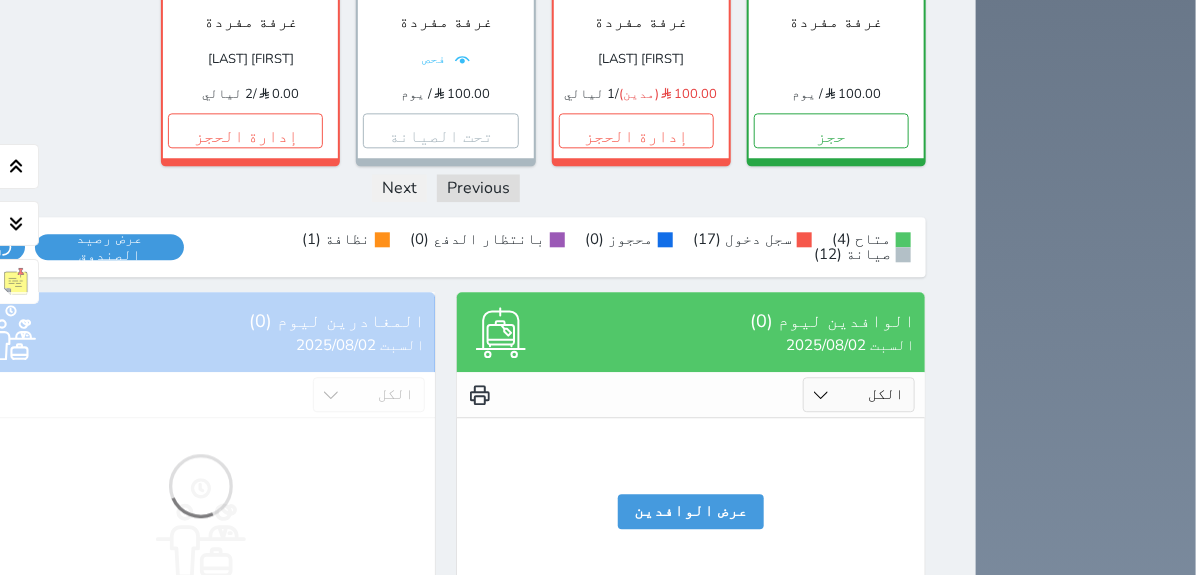 scroll, scrollTop: 1716, scrollLeft: 0, axis: vertical 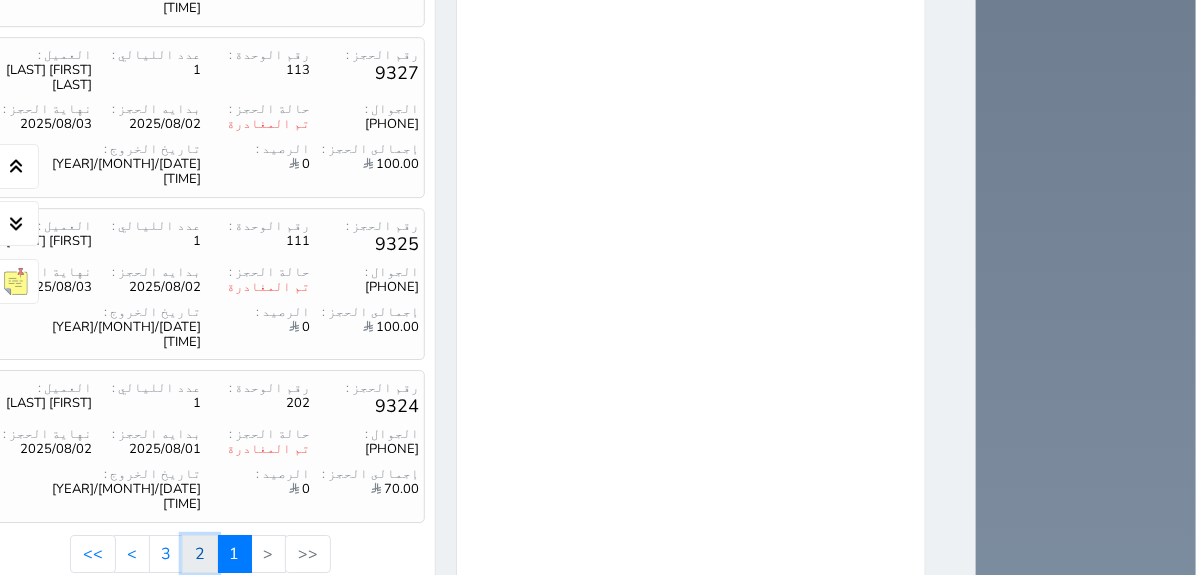click on "2" at bounding box center (200, 554) 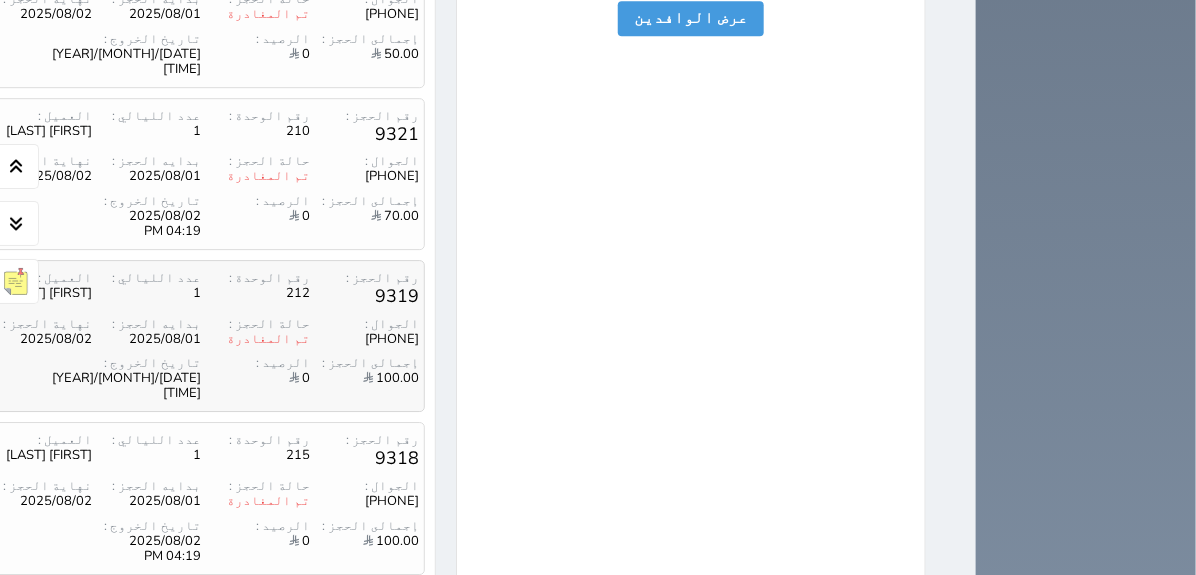scroll, scrollTop: 2069, scrollLeft: 0, axis: vertical 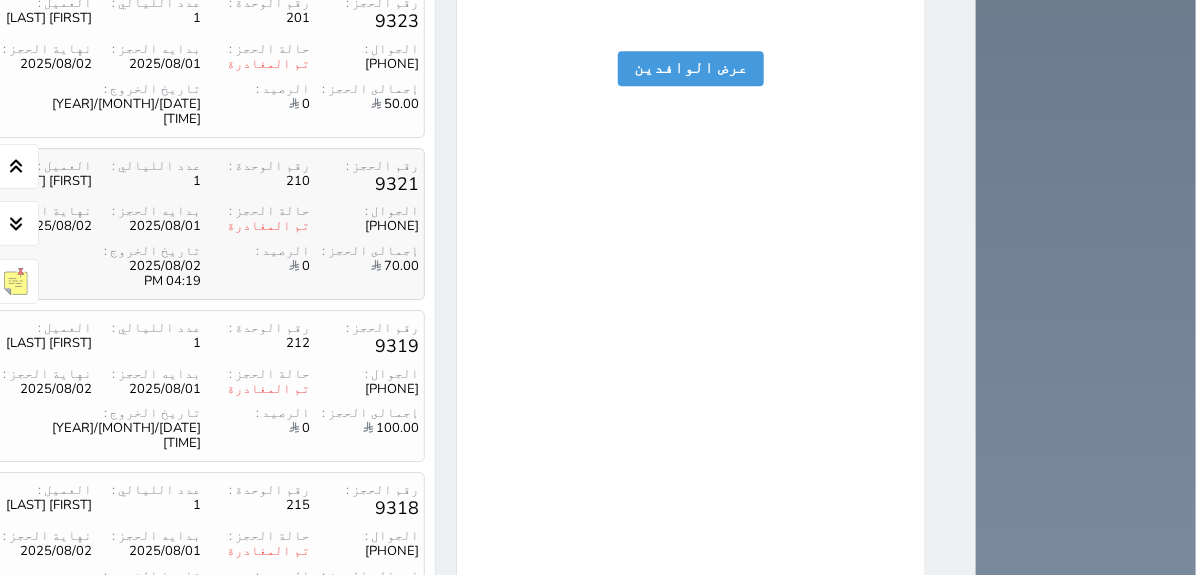 click on "2025/08/02 04:19 PM" at bounding box center (146, 274) 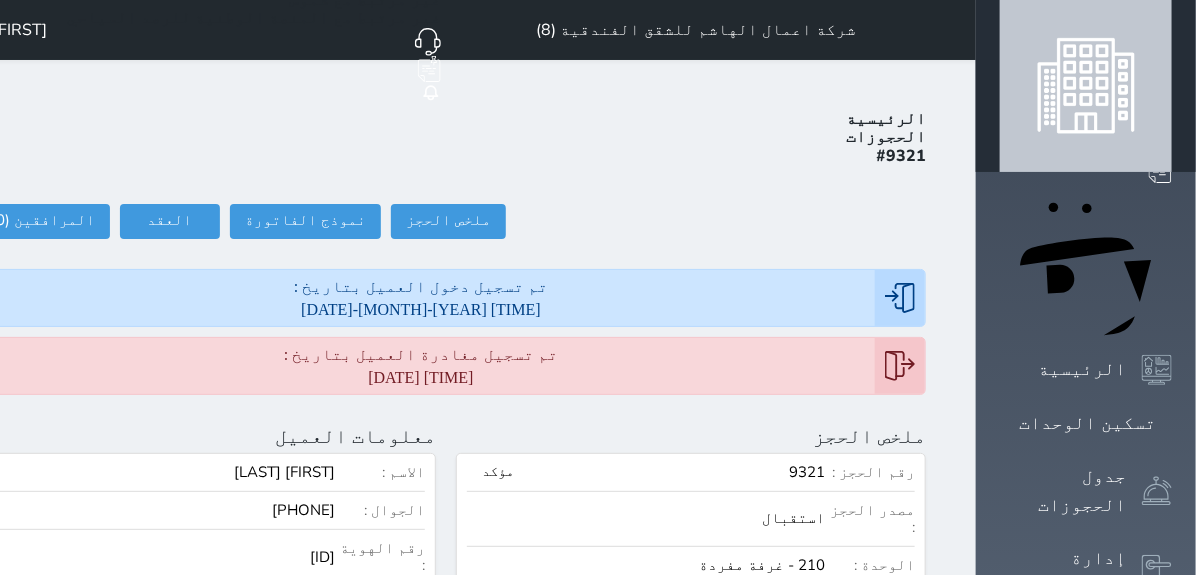 scroll, scrollTop: 333, scrollLeft: 0, axis: vertical 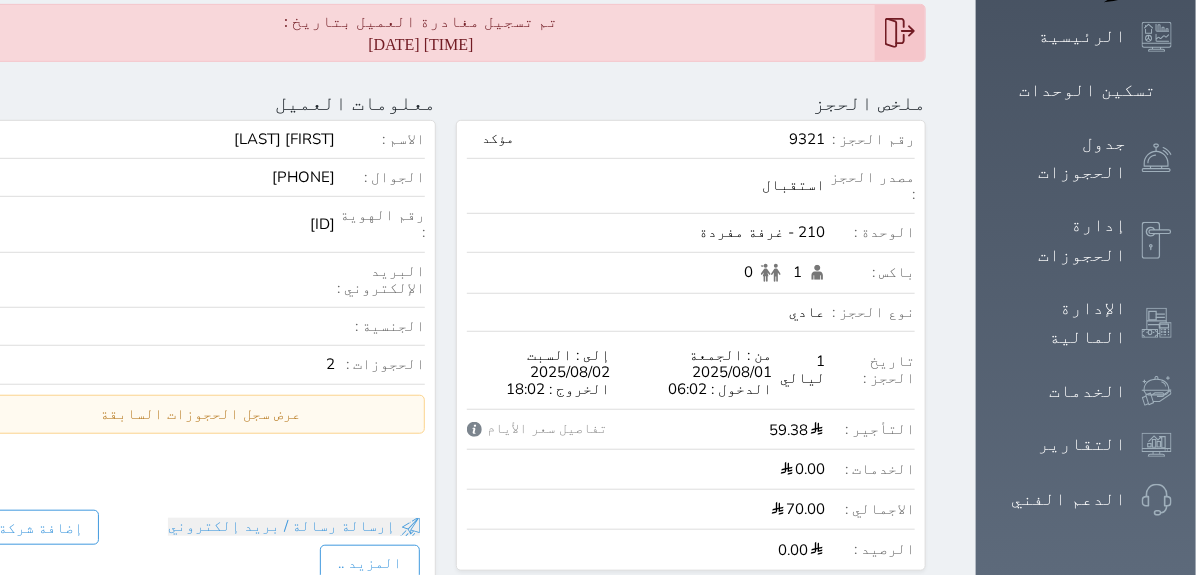 drag, startPoint x: 321, startPoint y: 138, endPoint x: 424, endPoint y: 150, distance: 103.69667 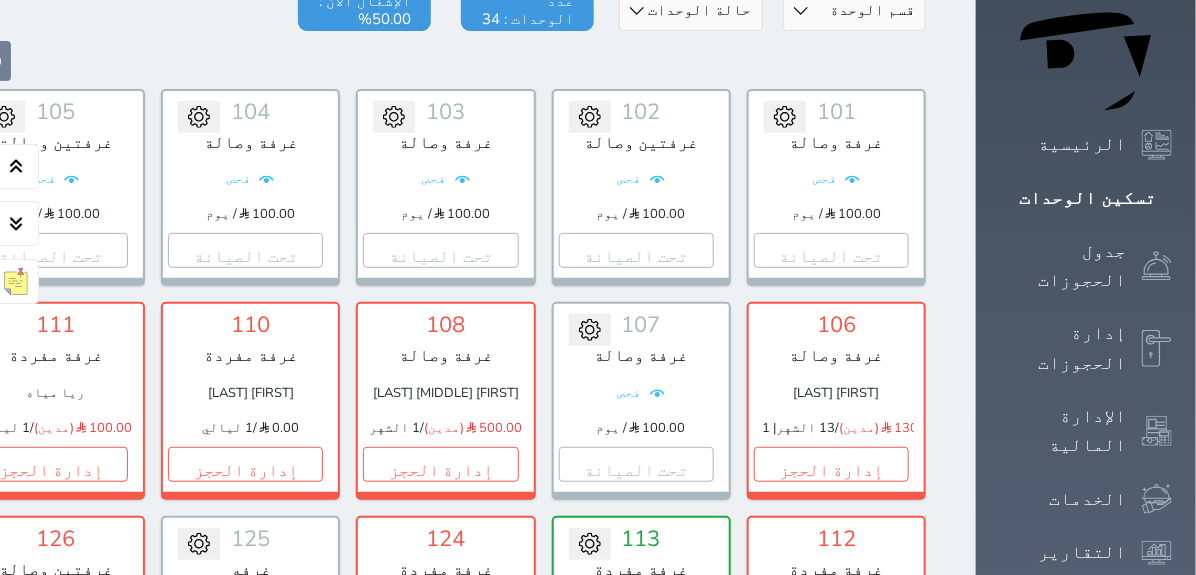 scroll, scrollTop: 77, scrollLeft: 0, axis: vertical 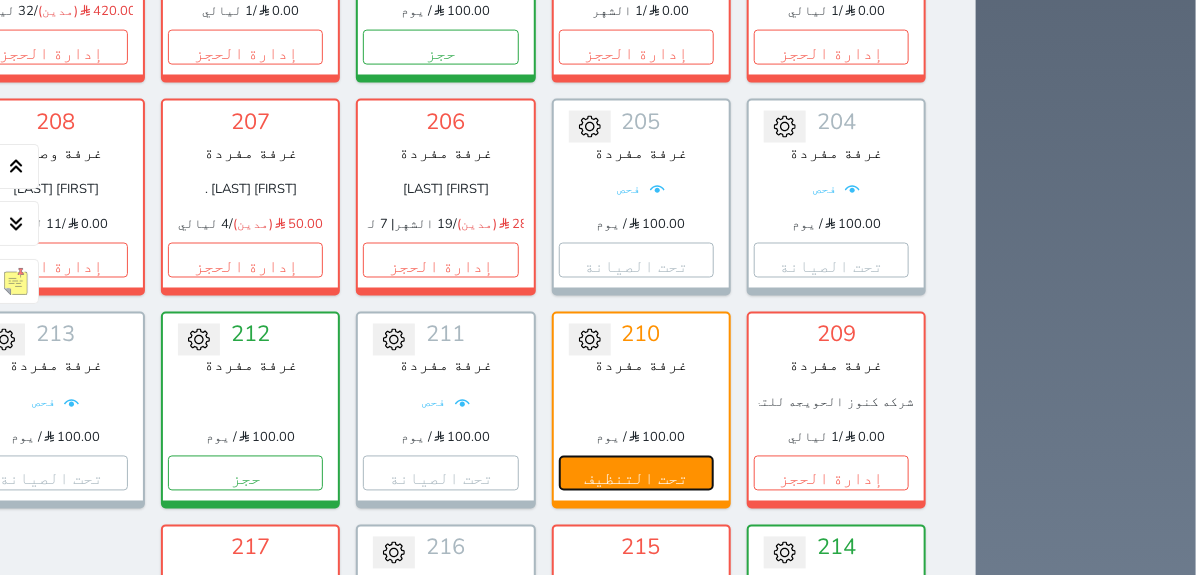click on "تحت التنظيف" at bounding box center [636, 473] 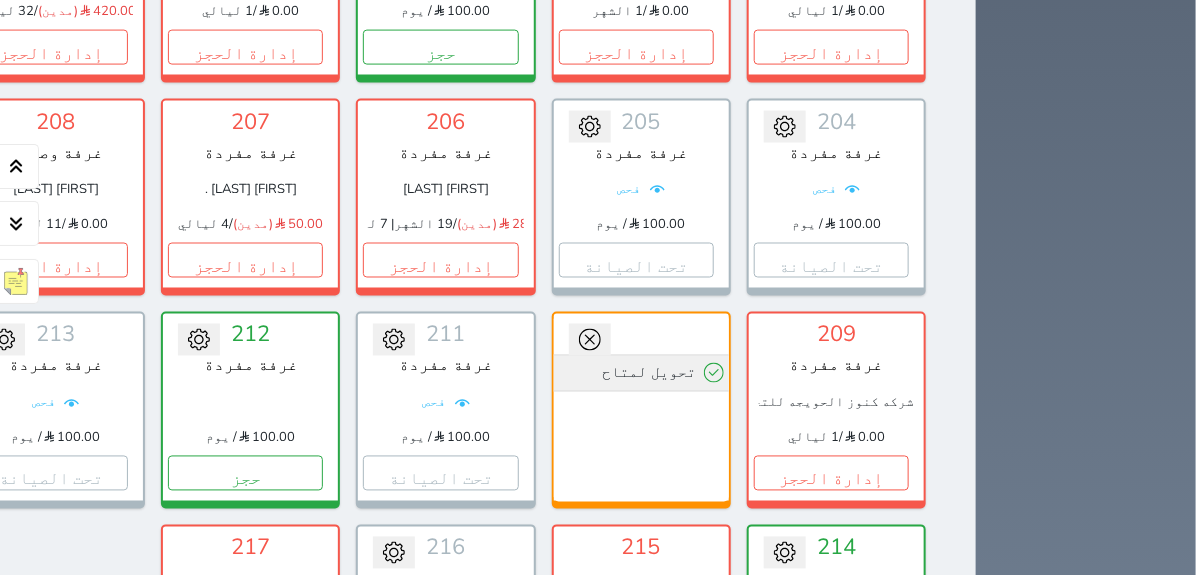 click on "تحويل لمتاح" at bounding box center [641, 373] 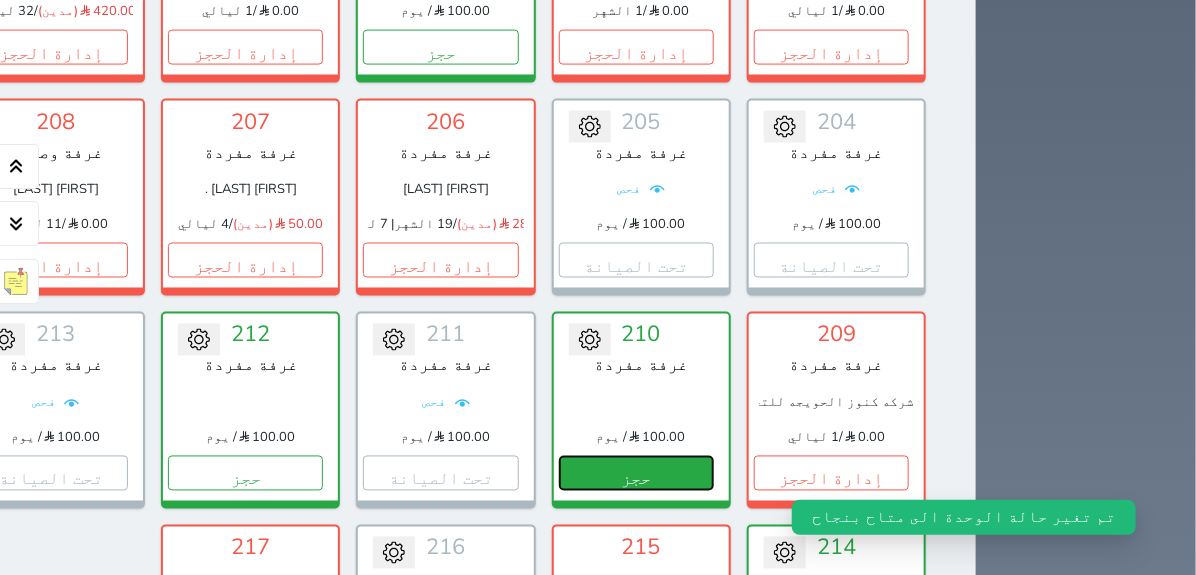 click on "حجز" at bounding box center [636, 473] 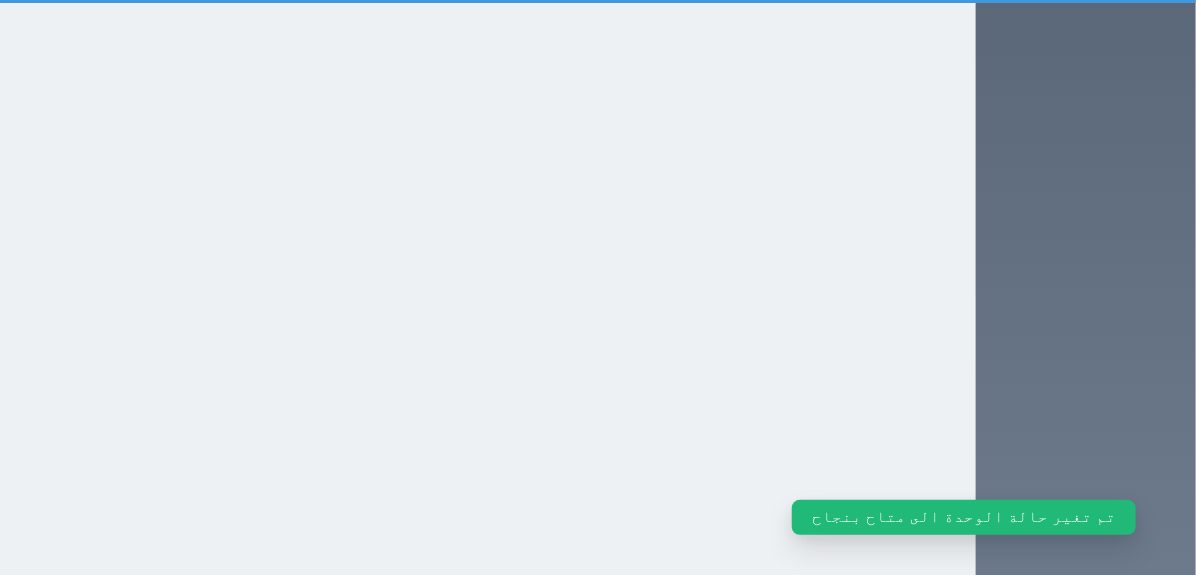 scroll, scrollTop: 470, scrollLeft: 0, axis: vertical 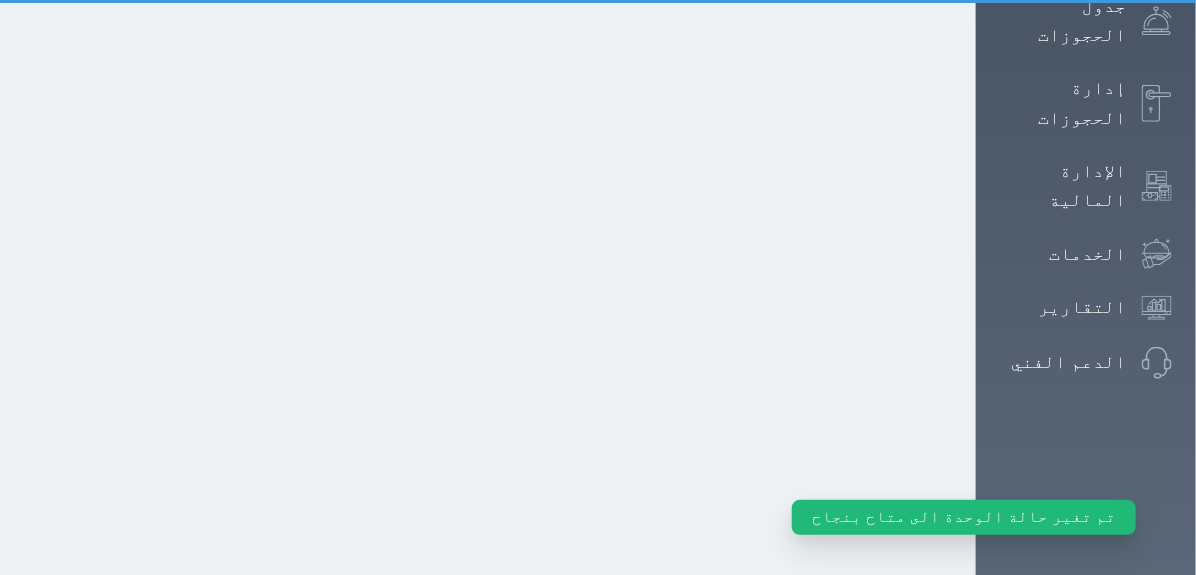 select on "1" 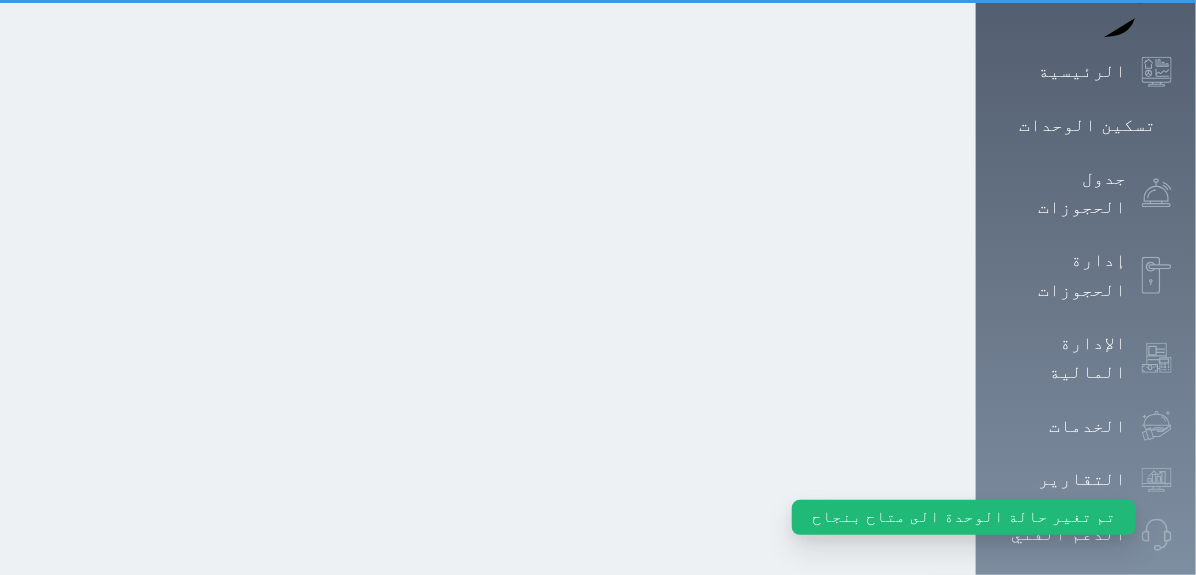 scroll, scrollTop: 0, scrollLeft: 0, axis: both 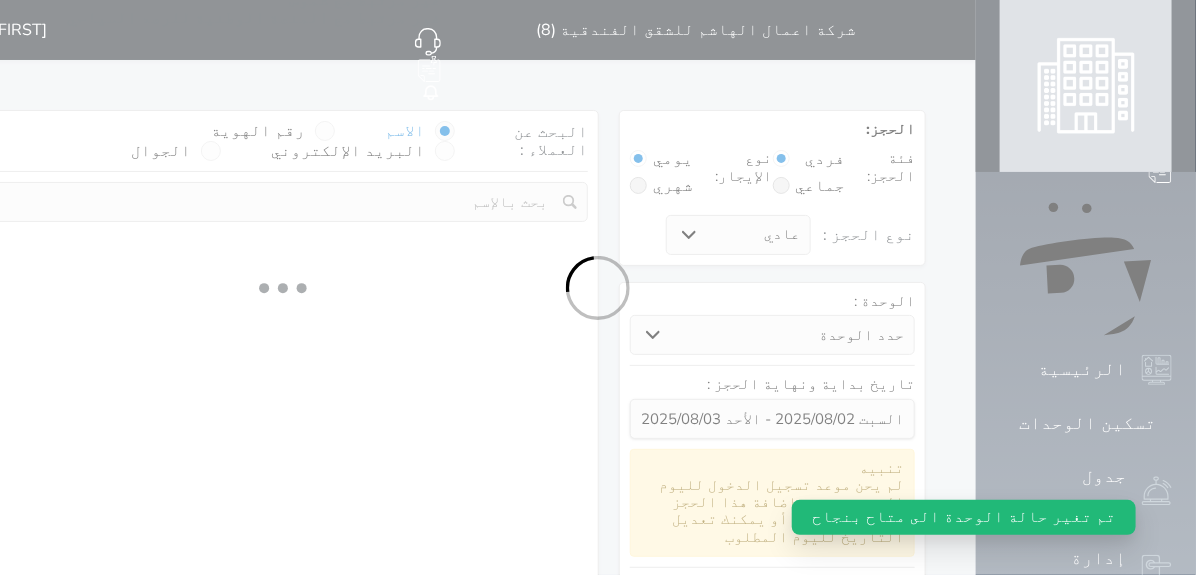 select 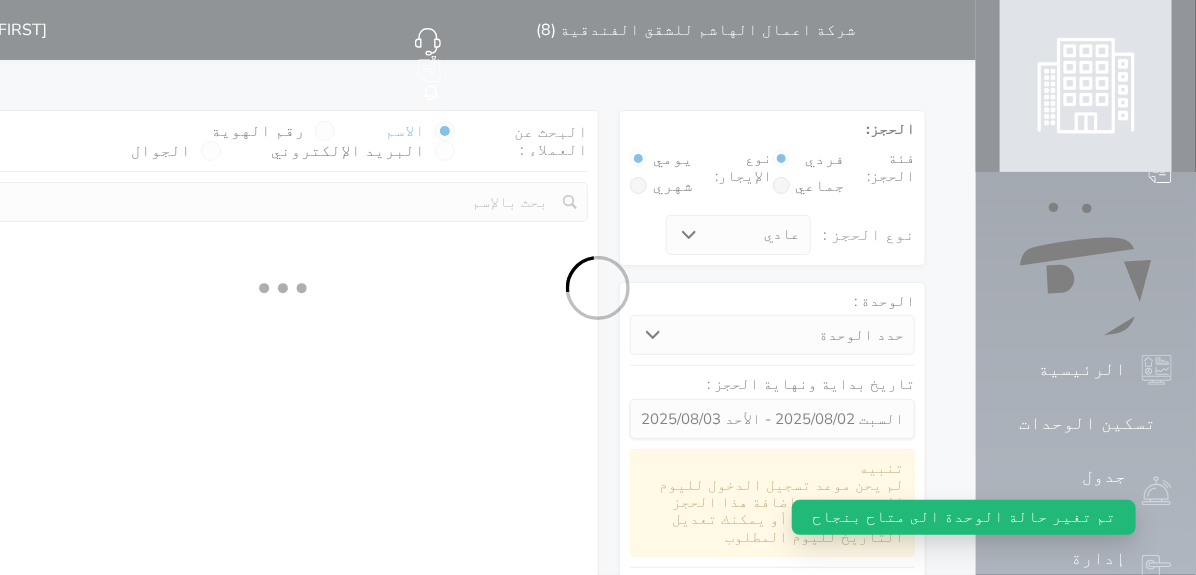 select on "1" 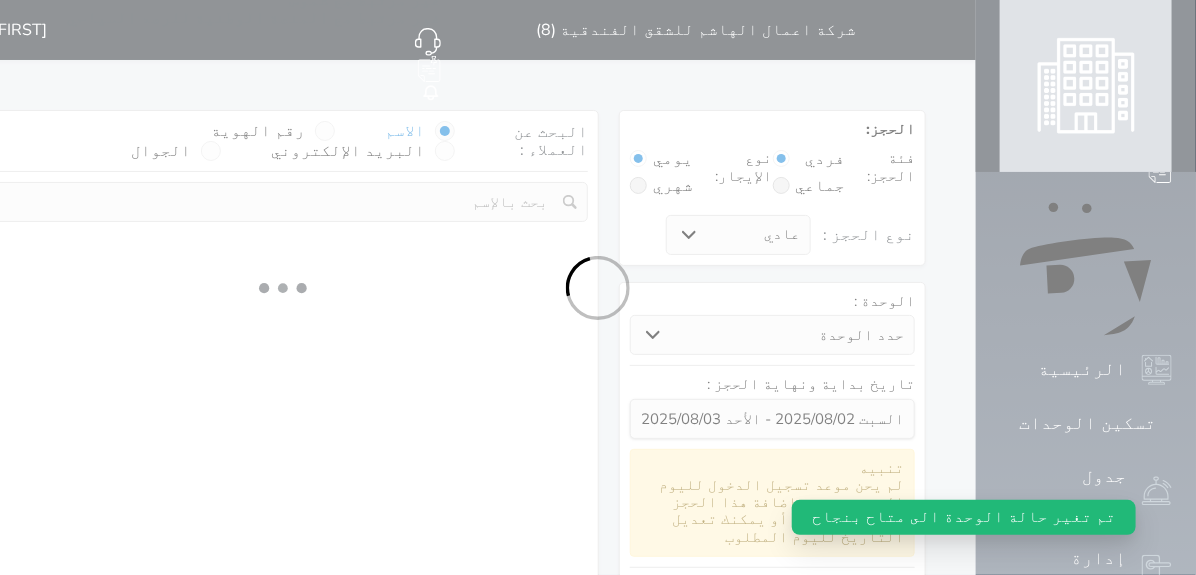 select on "113" 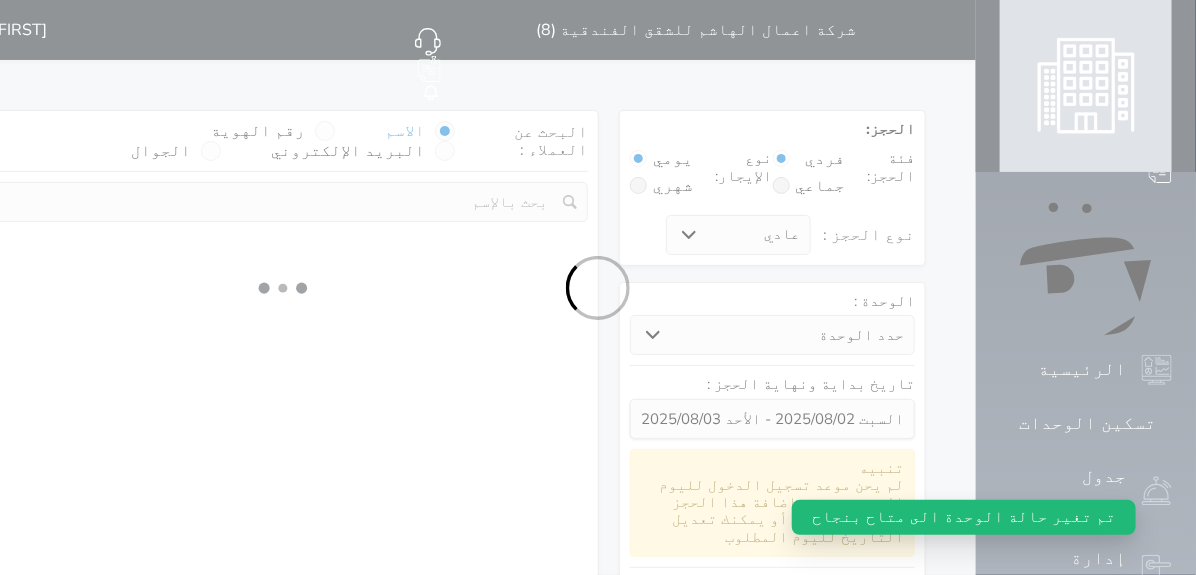 select on "1" 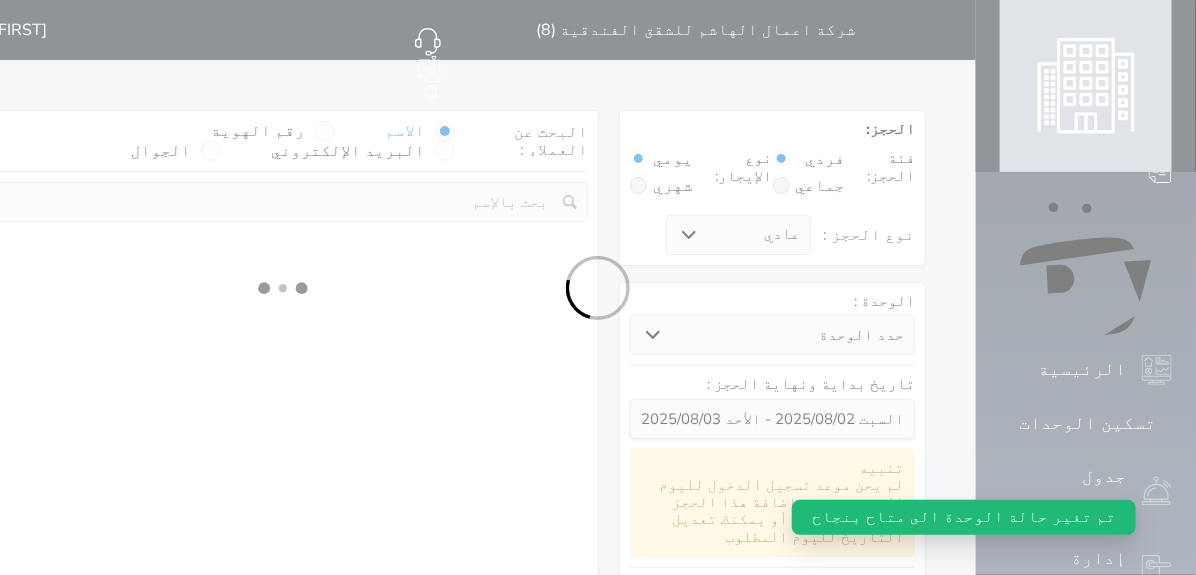 select 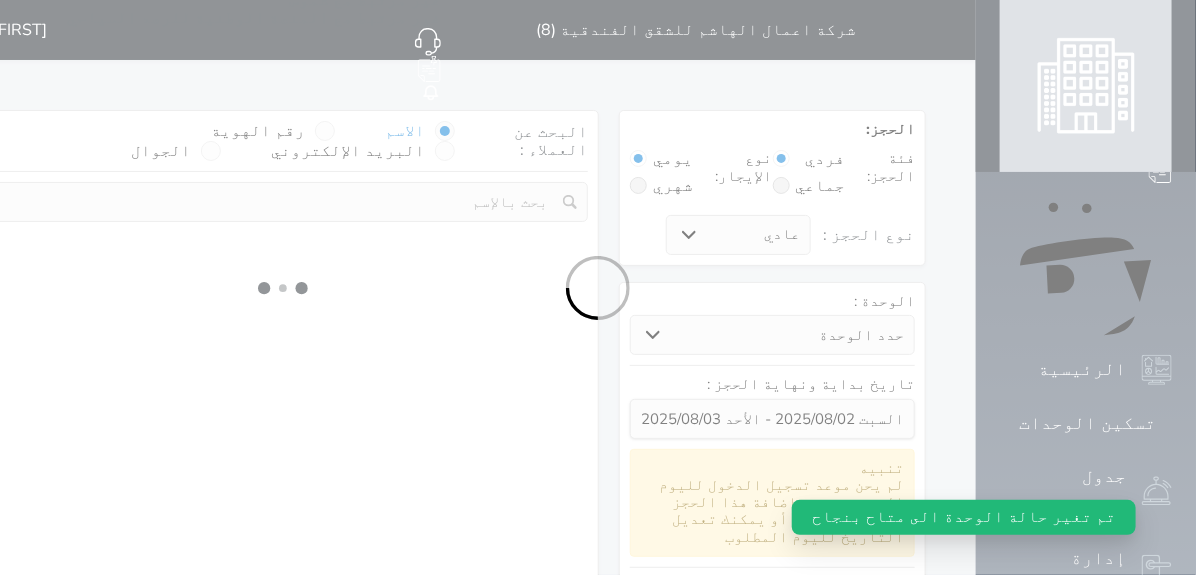 select on "7" 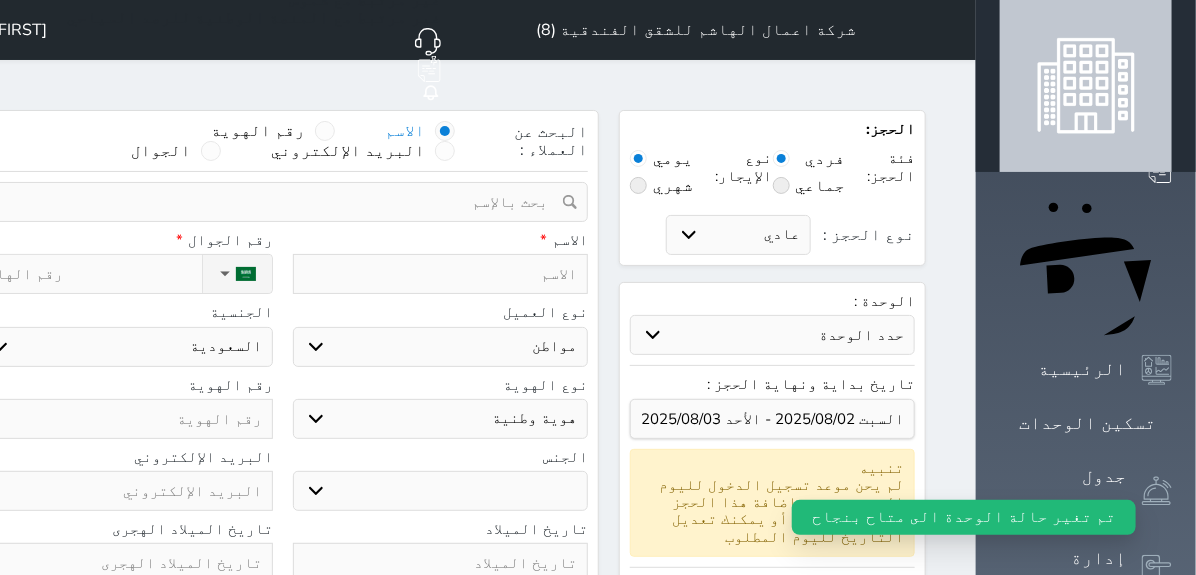 click at bounding box center (325, 131) 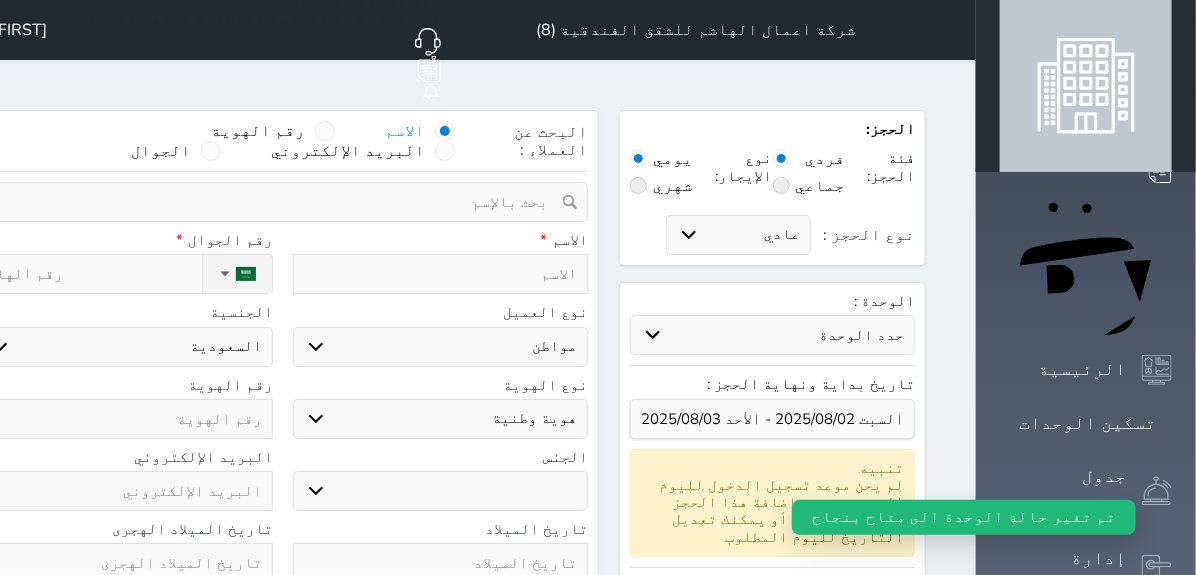 click on "رقم الهوية" at bounding box center (305, 141) 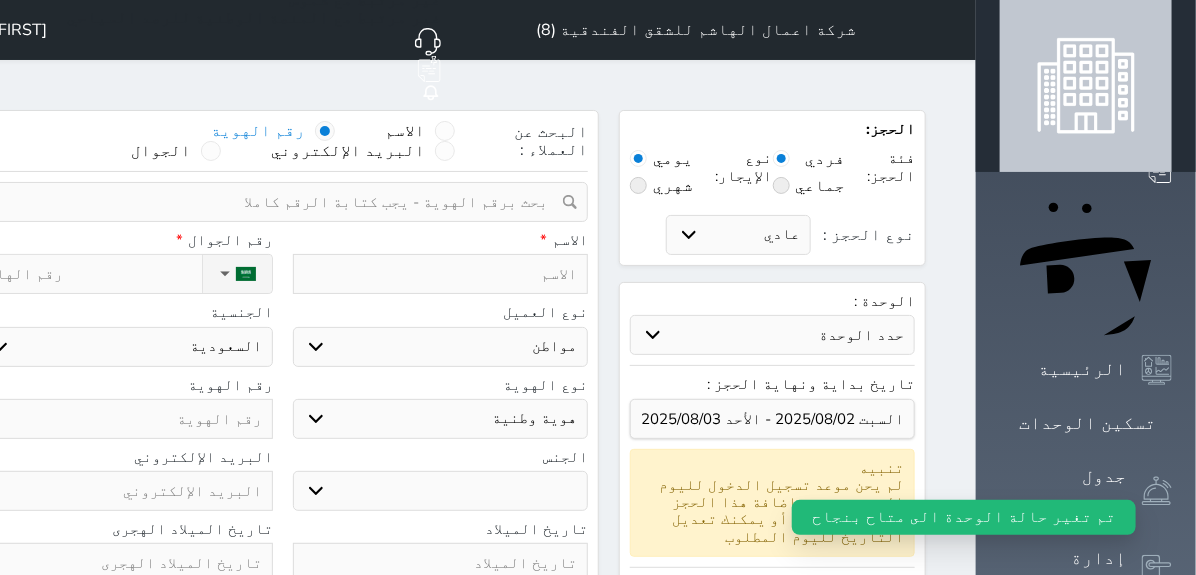select 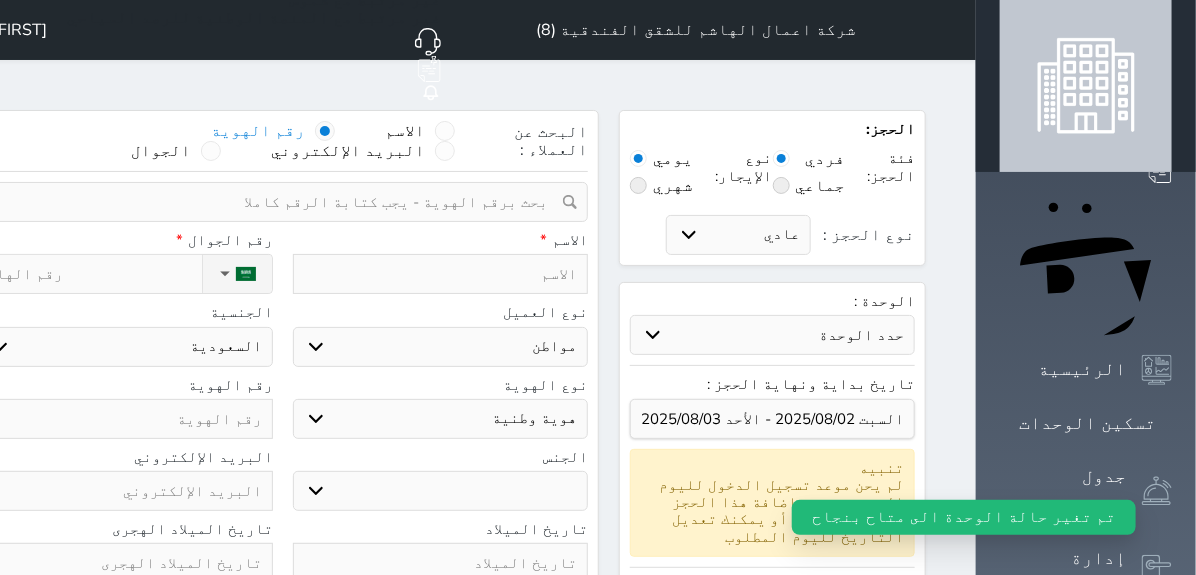 click at bounding box center [275, 202] 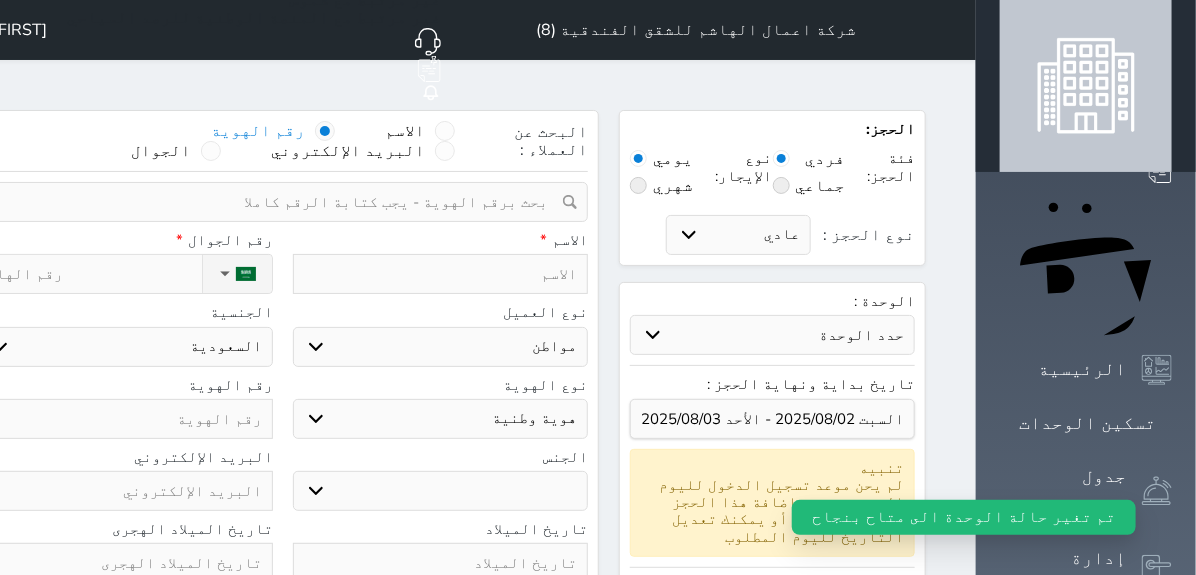 paste on "[ID]" 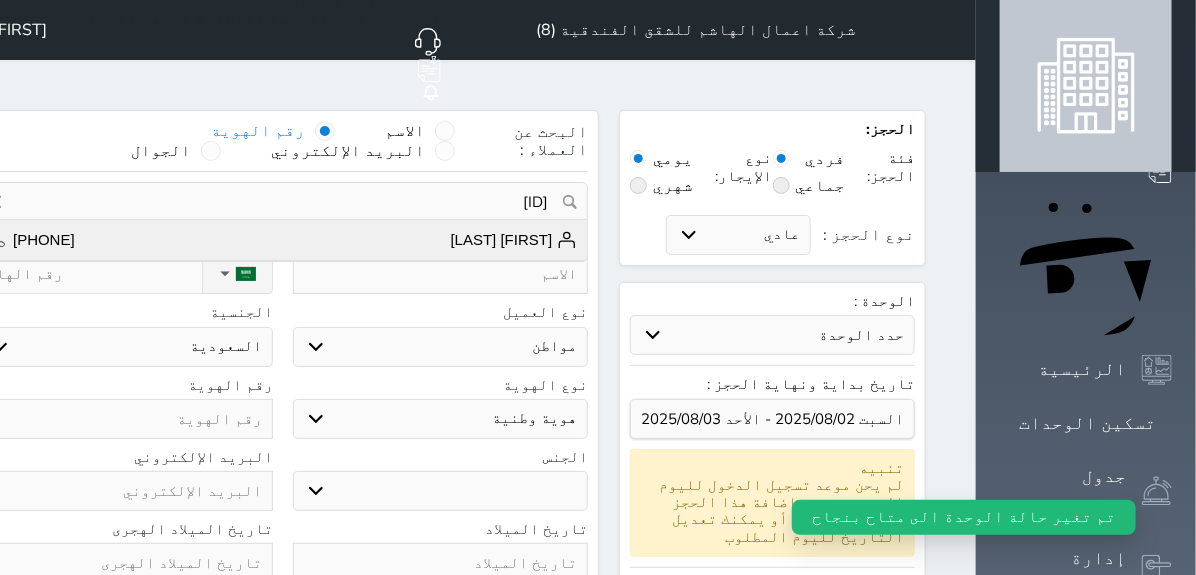 click on "[FIRST] [LAST] [PHONE]" at bounding box center [282, 240] 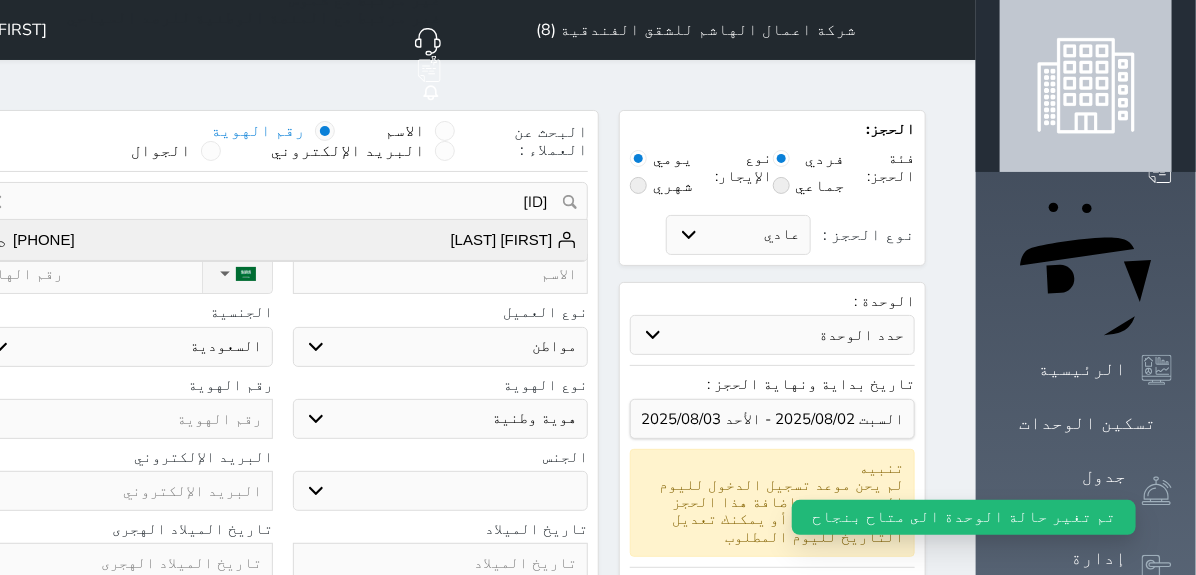 type on "[FIRST] [LAST] || [PHONE]" 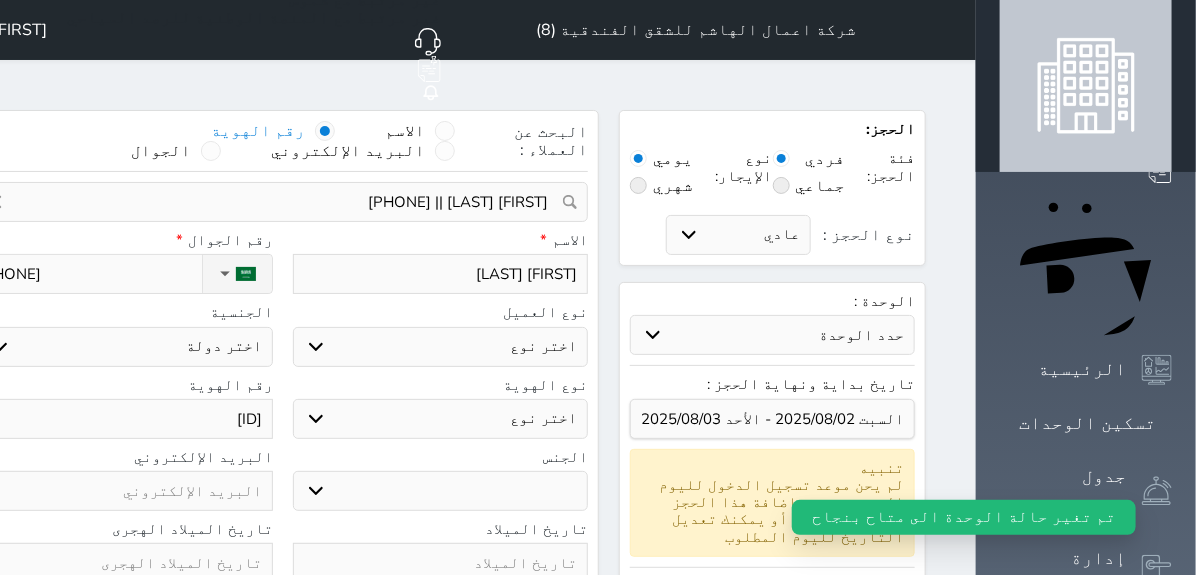select 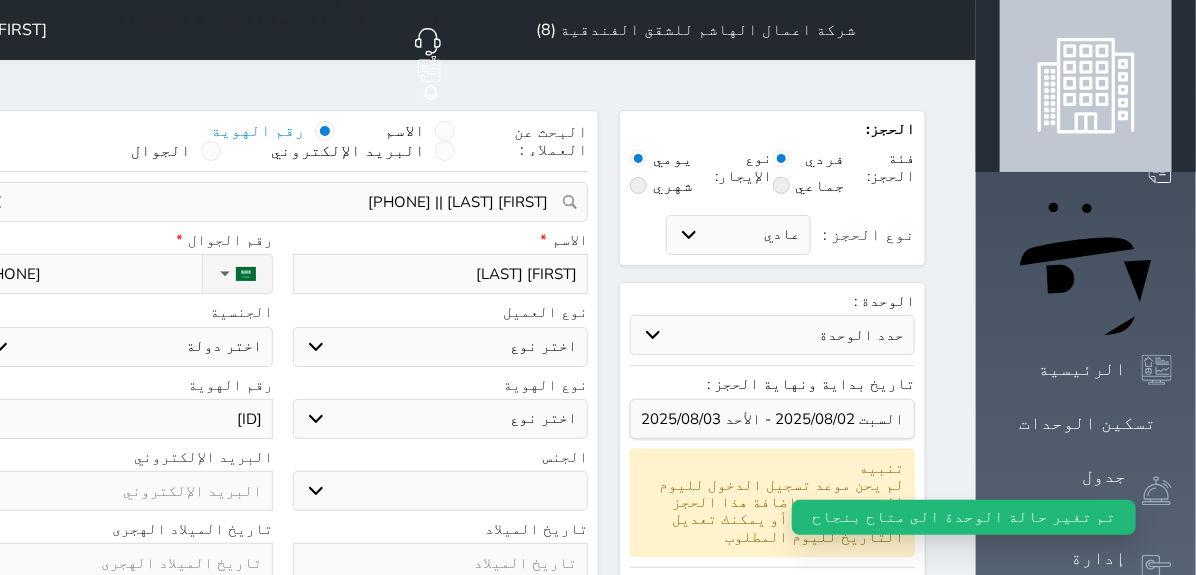 select 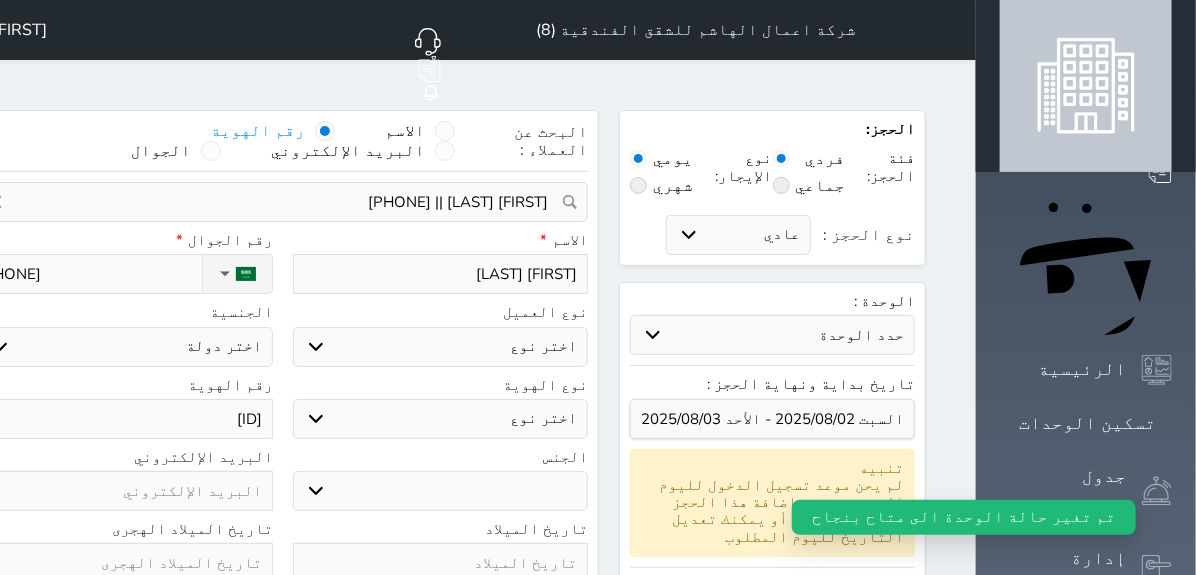 select 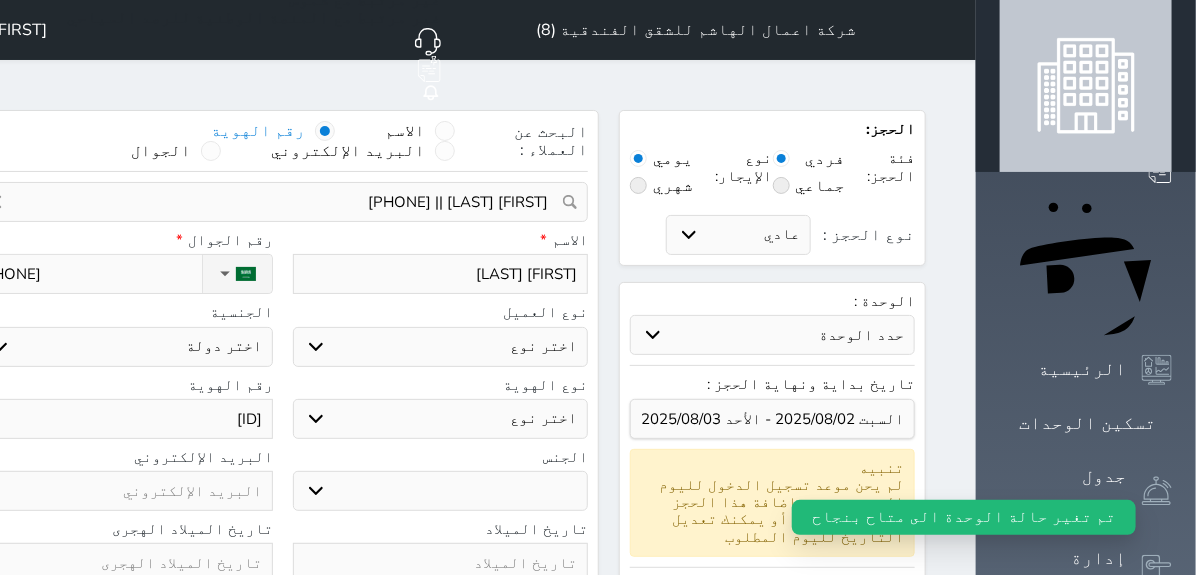 select 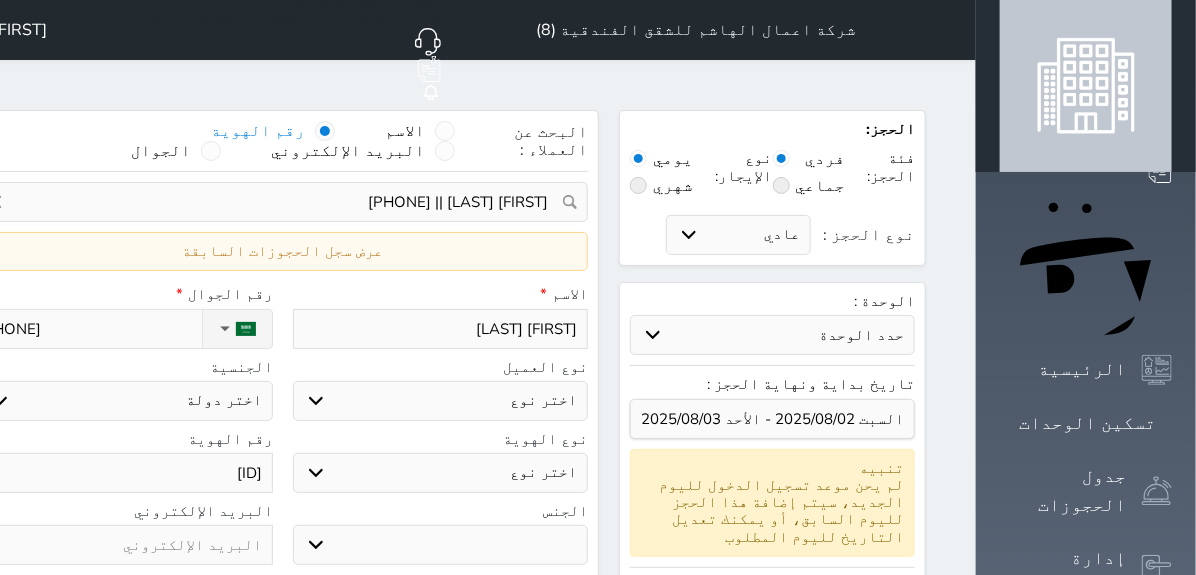 select 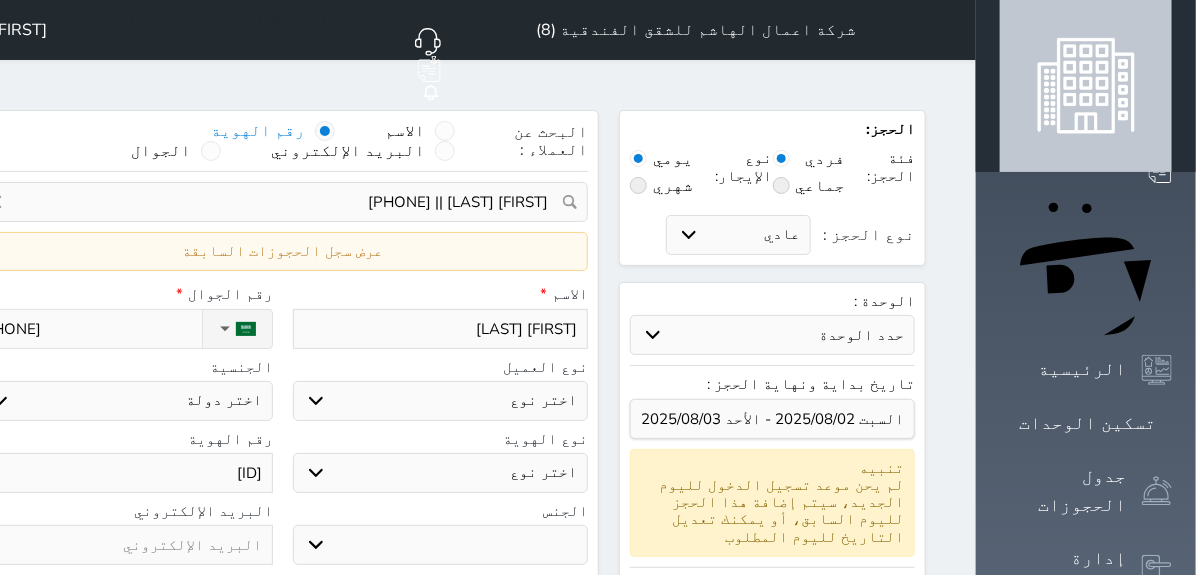 select 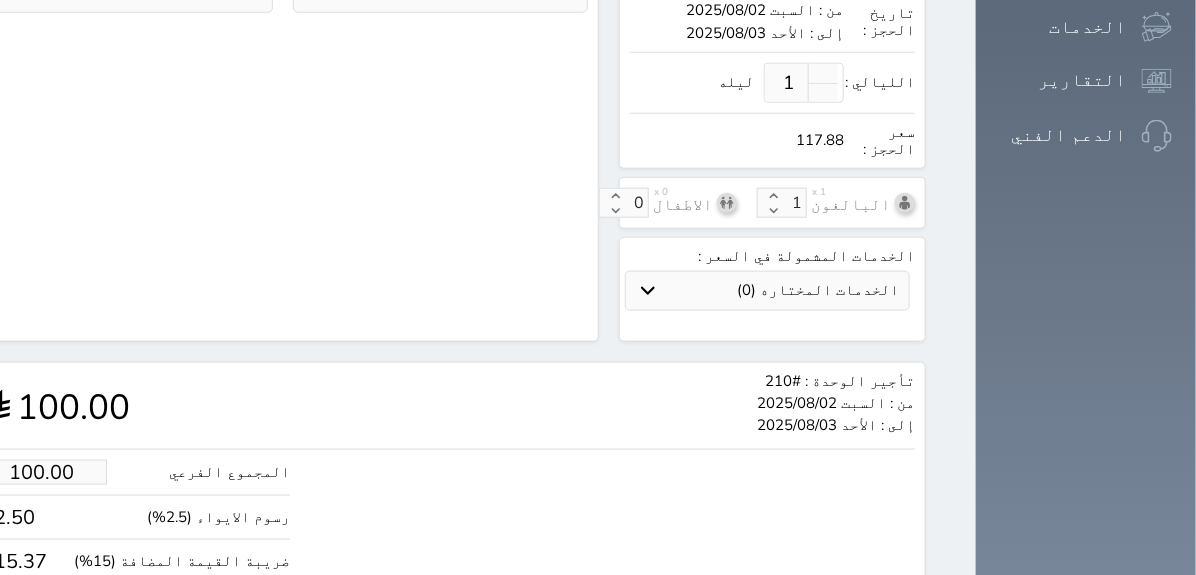 scroll, scrollTop: 755, scrollLeft: 0, axis: vertical 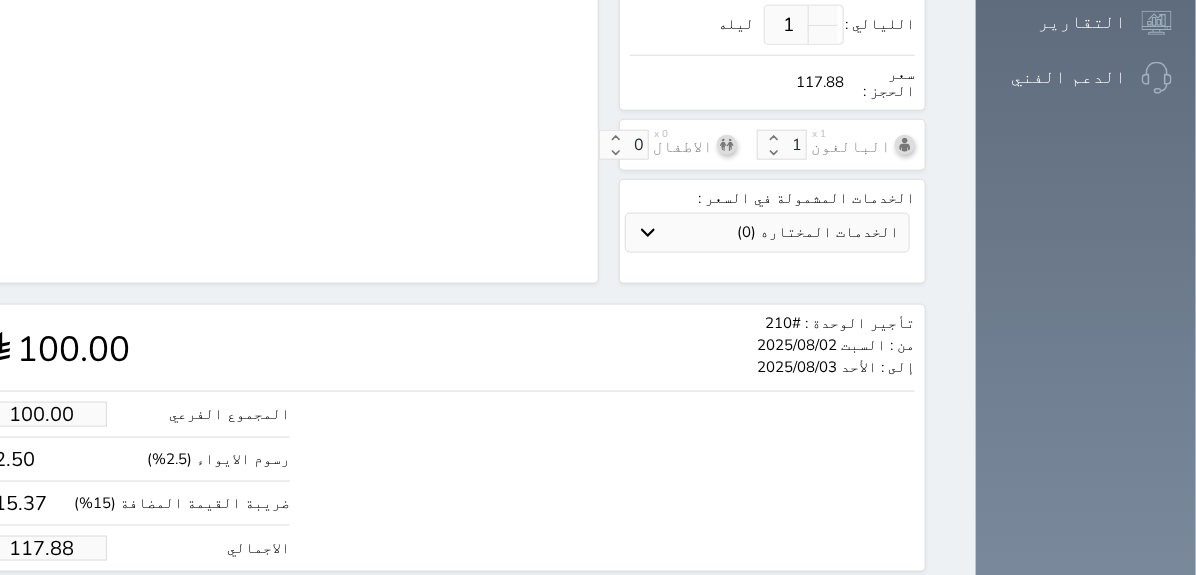 click on "117.88" at bounding box center (42, 548) 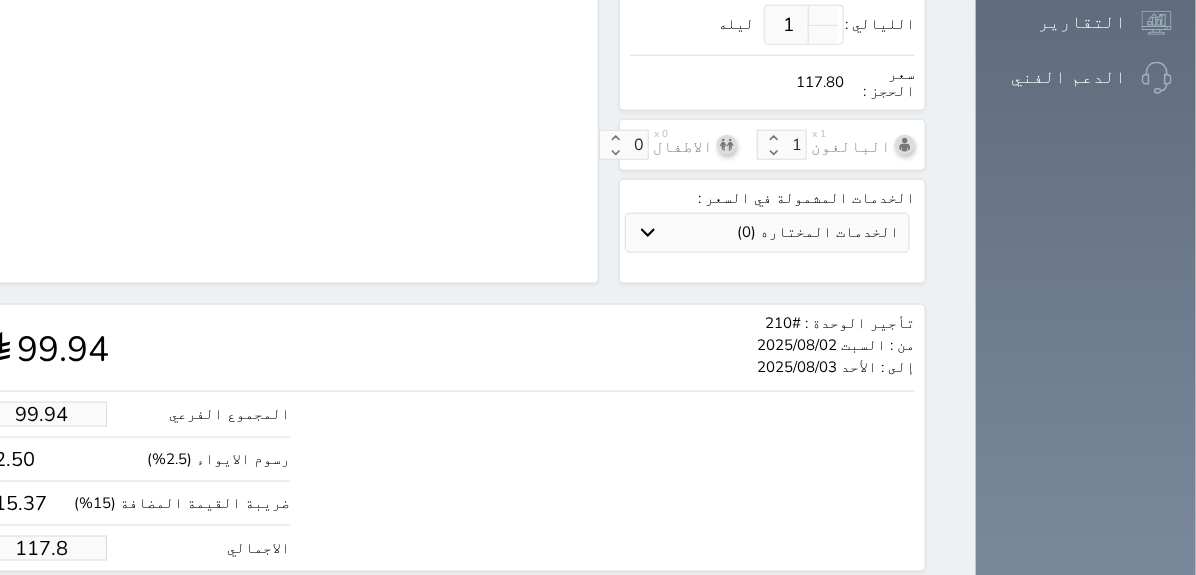 type on "99.26" 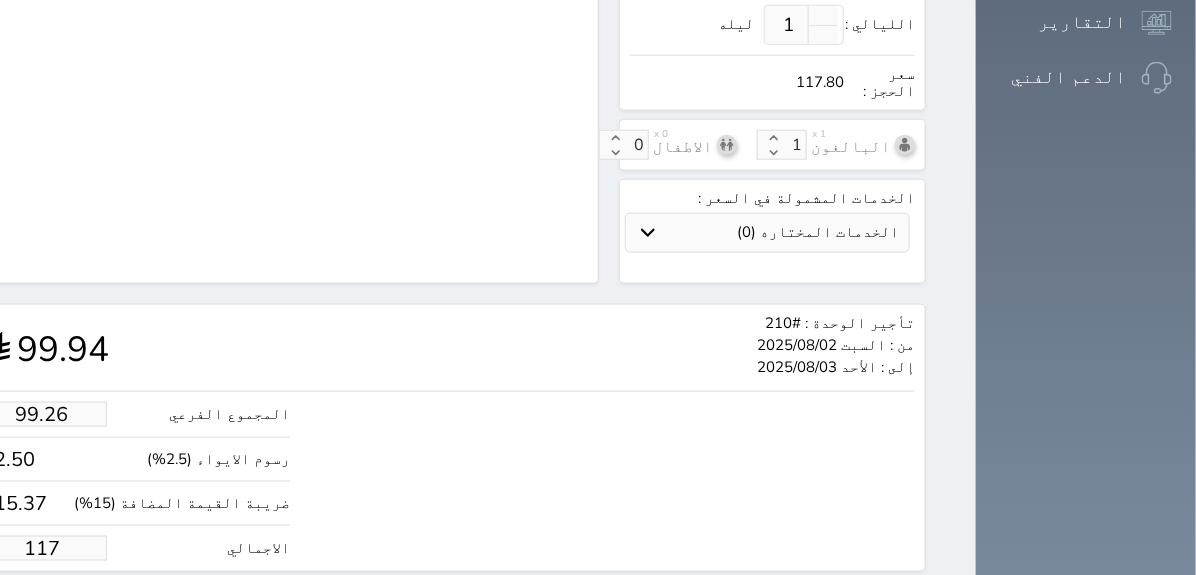 type on "9.33" 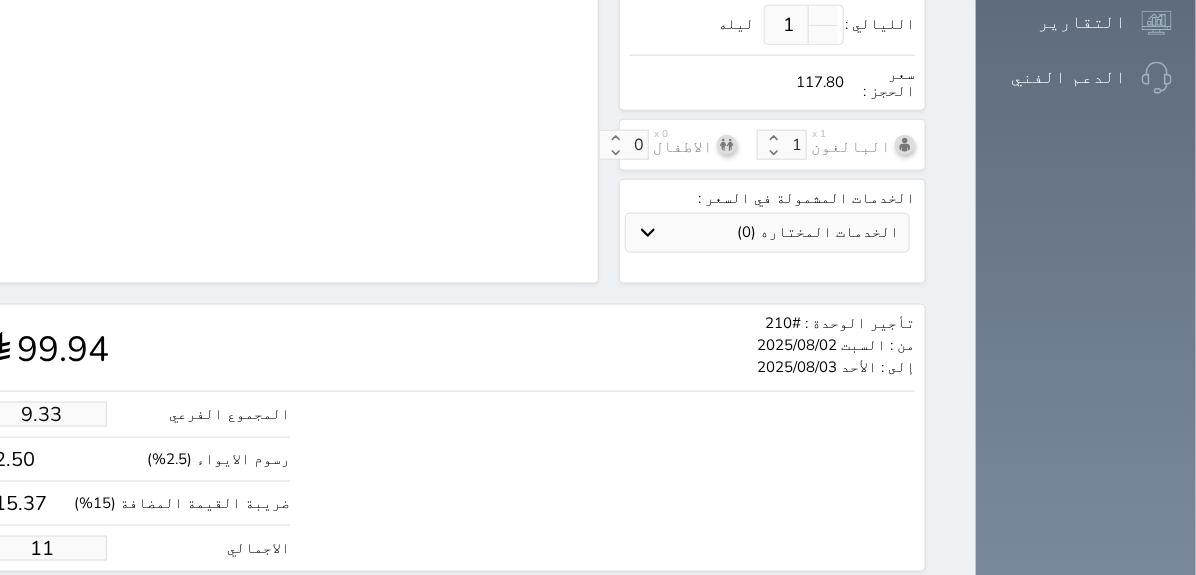 type on "1.00" 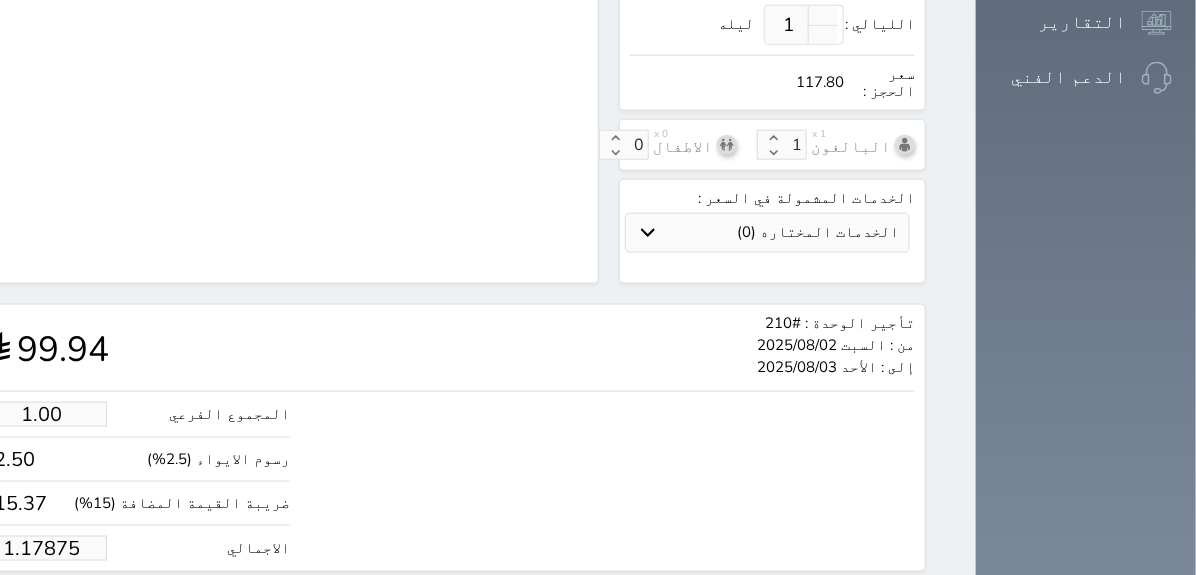 type on "1.1787" 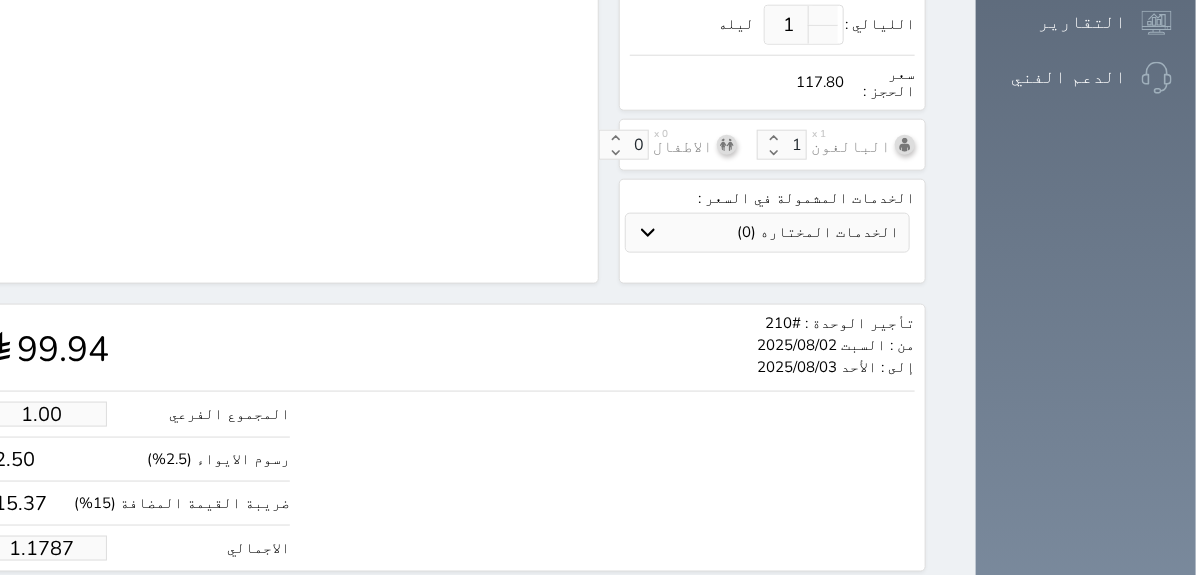 type on "1.178" 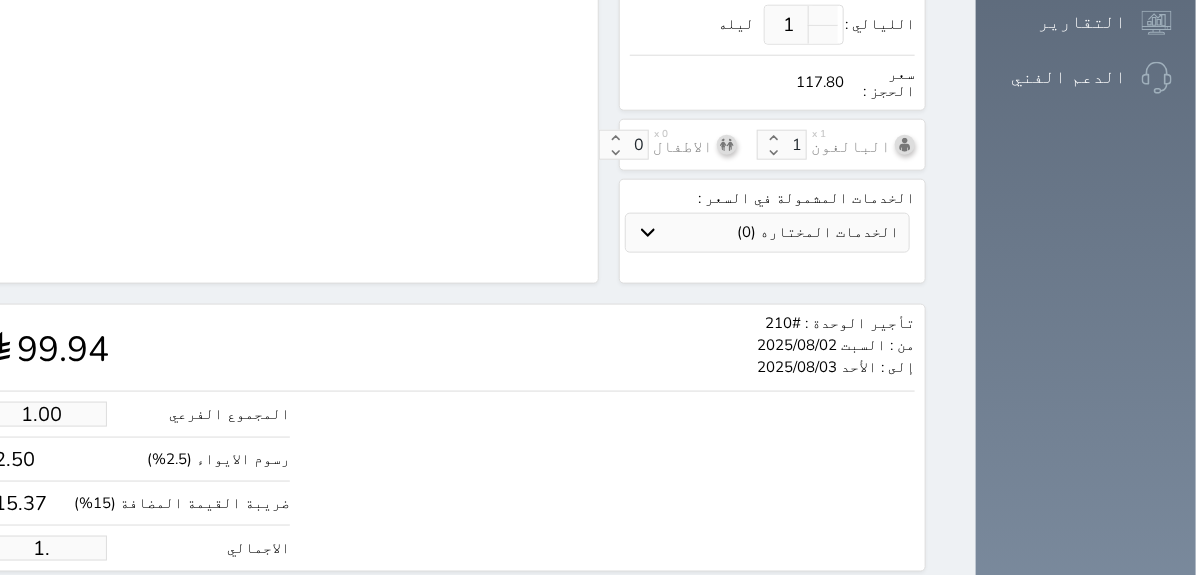 type on "1" 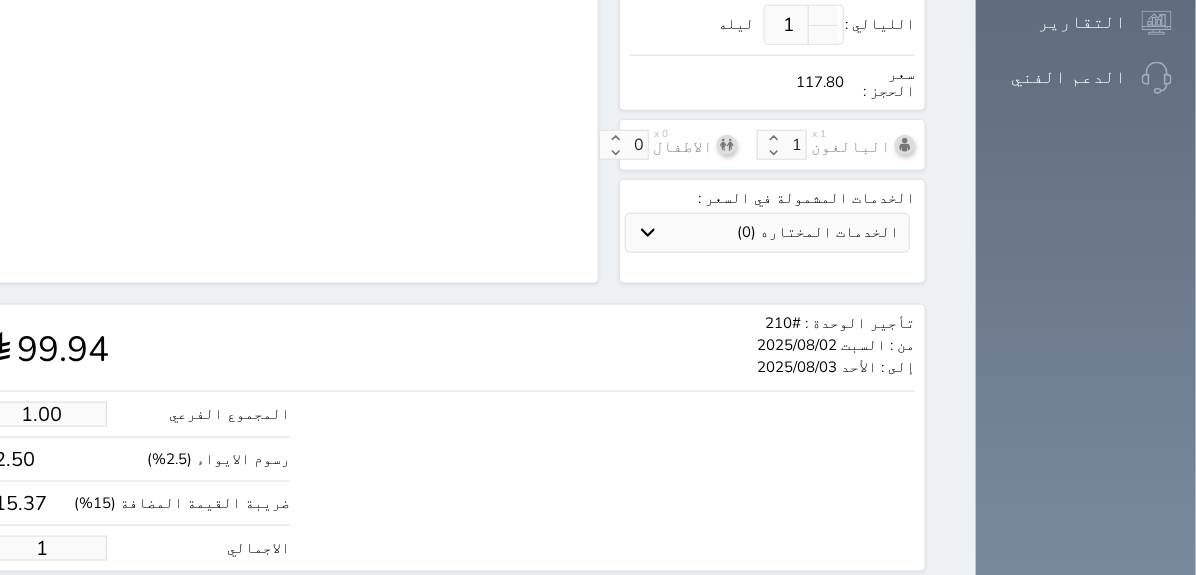 type 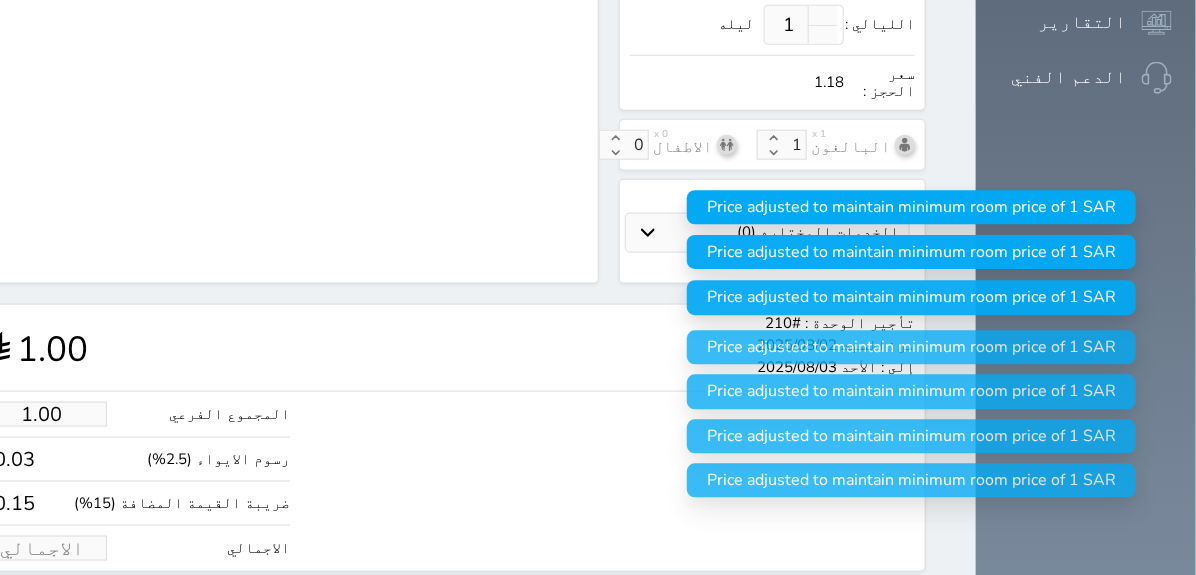 select 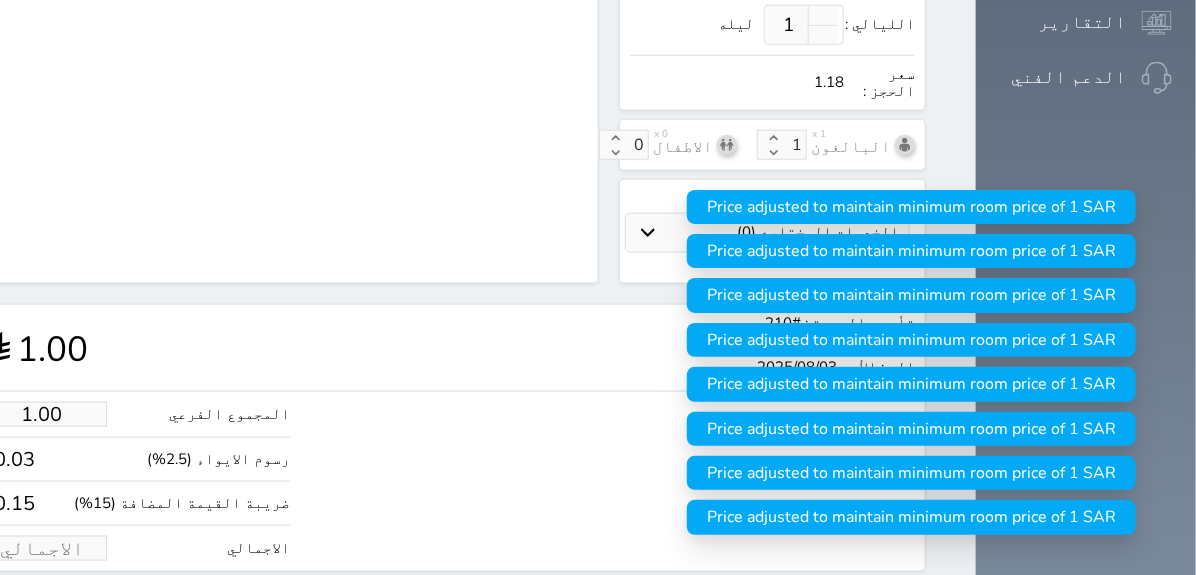 type on "6.79" 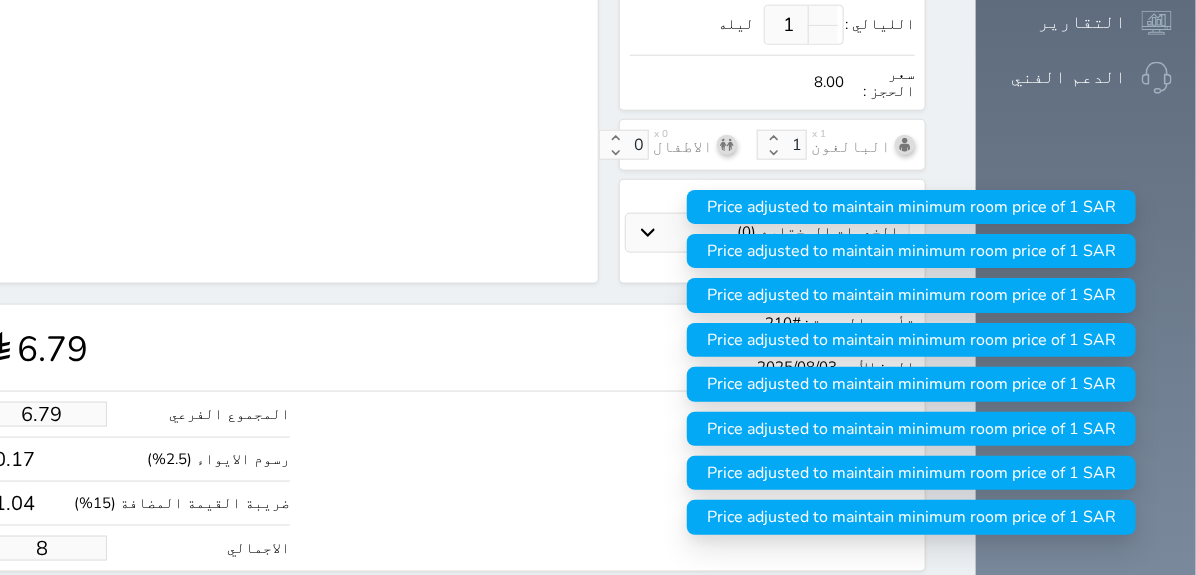 type on "67.87" 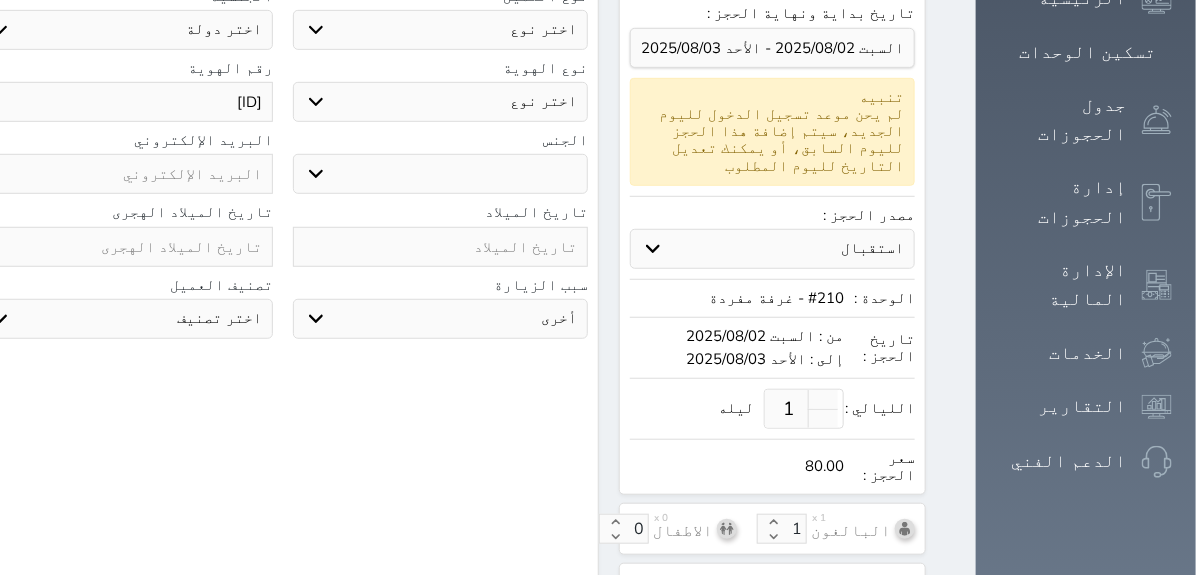 scroll, scrollTop: 200, scrollLeft: 0, axis: vertical 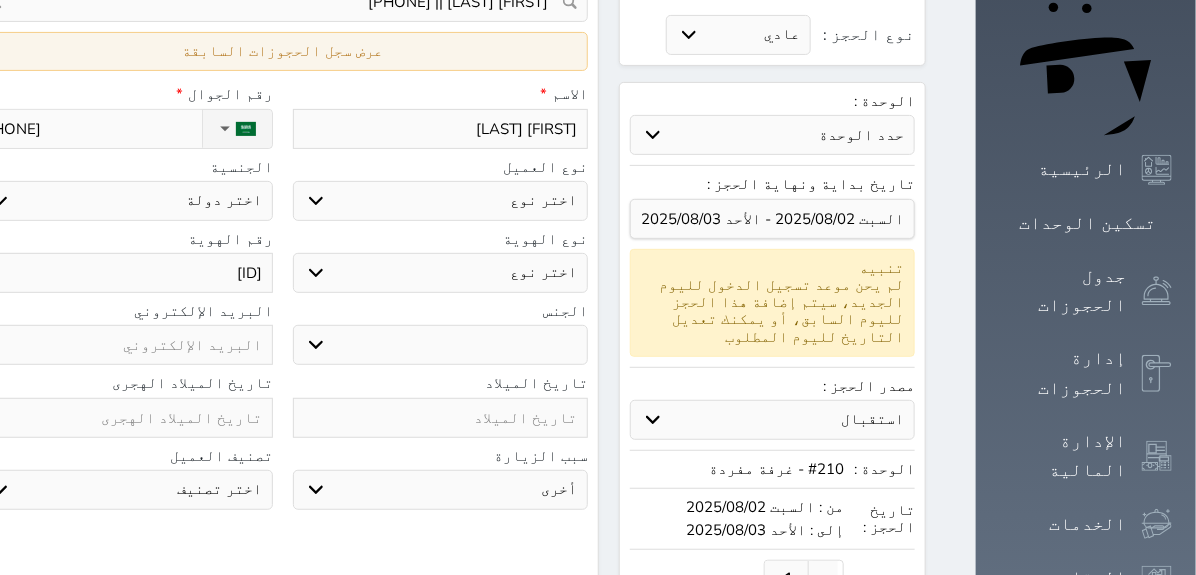 type on "80.00" 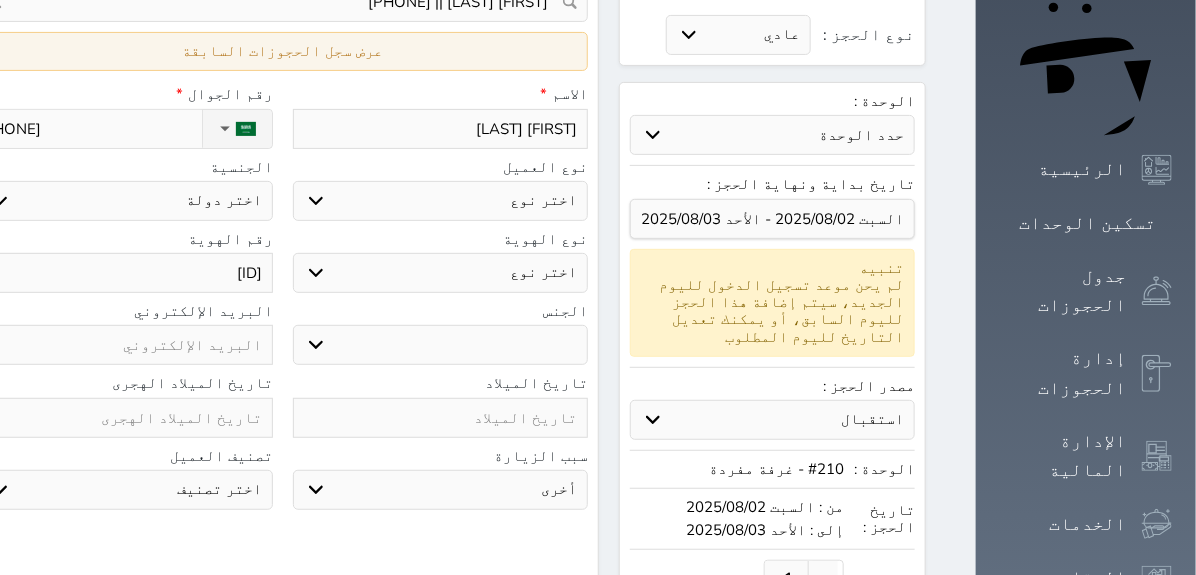 click on "عرض سجل الحجوزات السابقة" at bounding box center (282, 51) 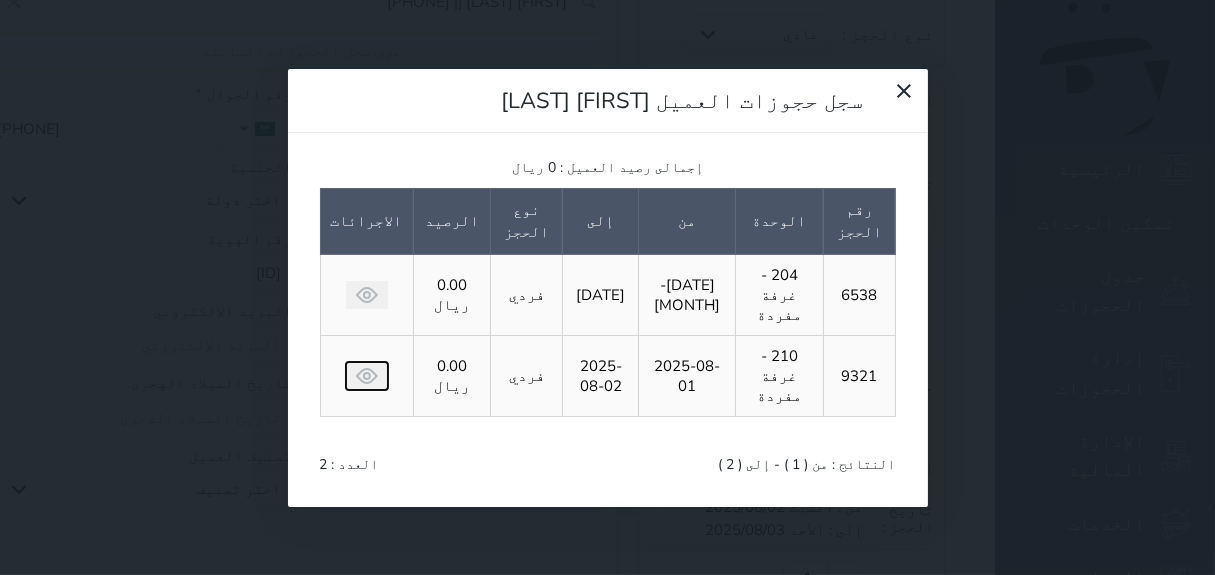 click 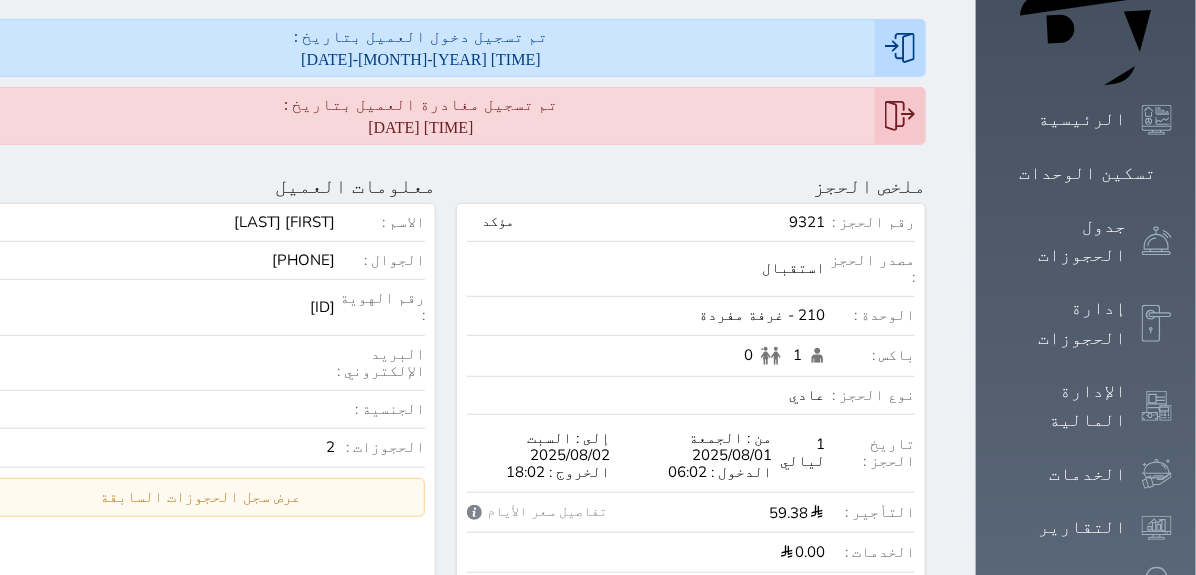 scroll, scrollTop: 333, scrollLeft: 0, axis: vertical 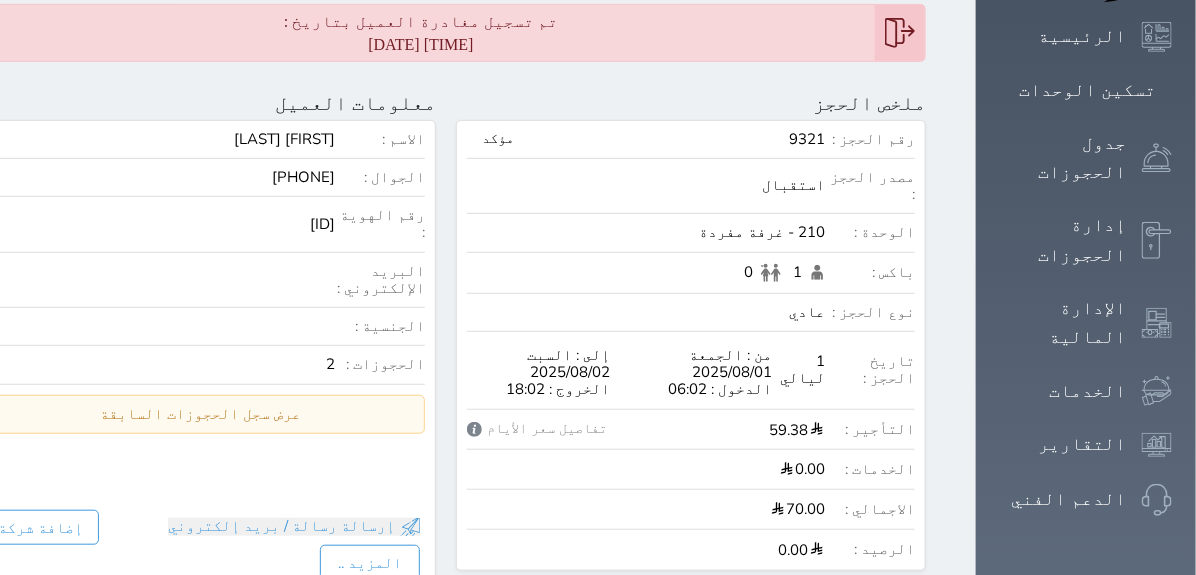 drag, startPoint x: 329, startPoint y: 144, endPoint x: 429, endPoint y: 134, distance: 100.49876 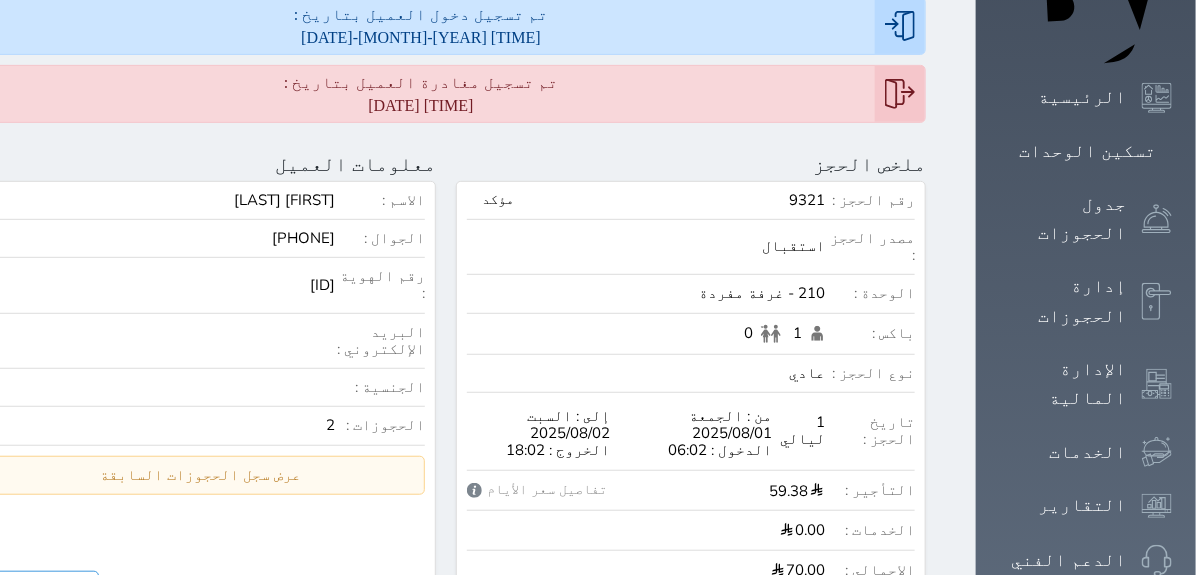 scroll, scrollTop: 333, scrollLeft: 0, axis: vertical 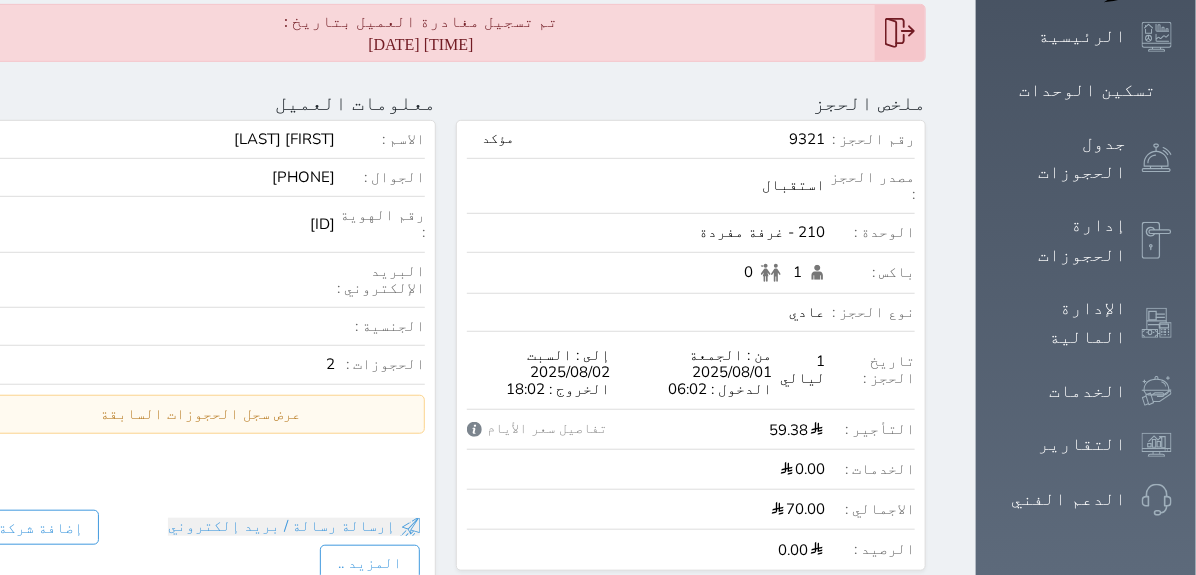 copy on "رقم الهوية : [ID]" 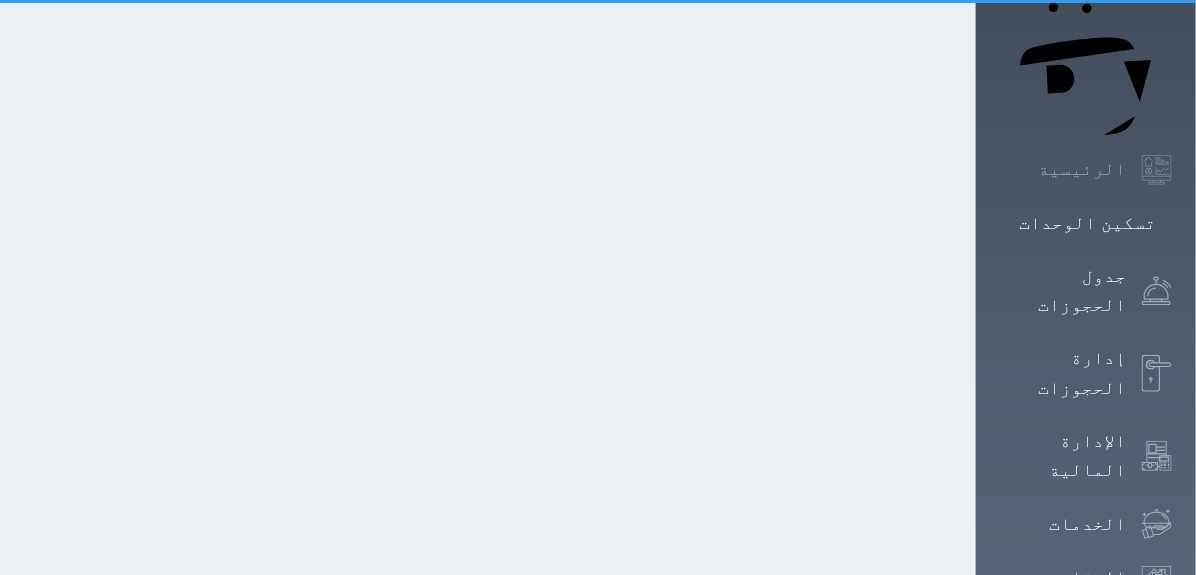 scroll, scrollTop: 26, scrollLeft: 0, axis: vertical 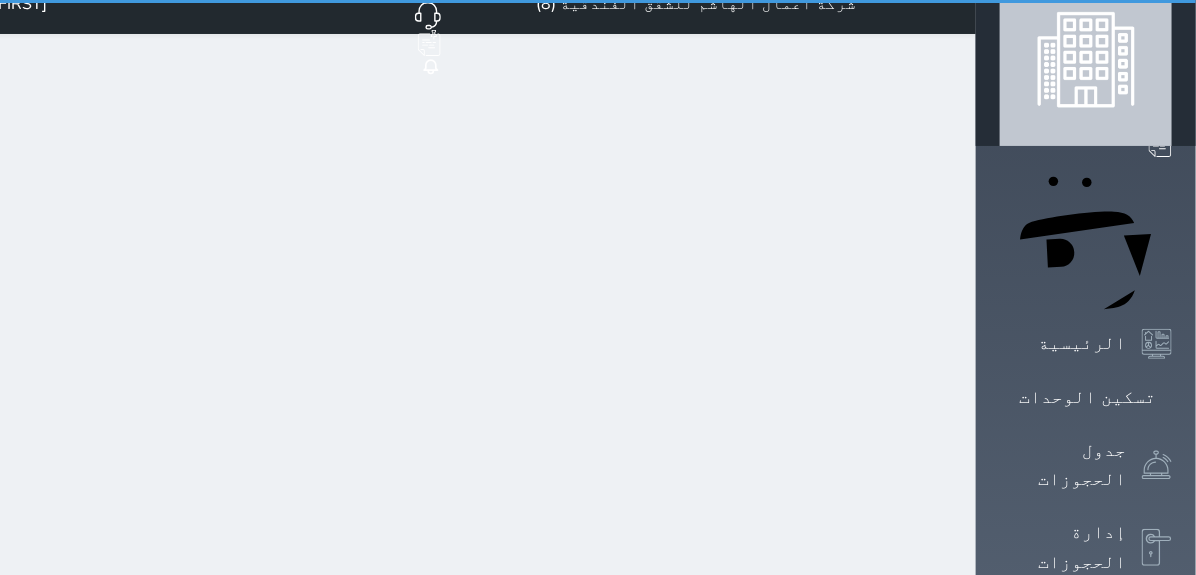 select on "1" 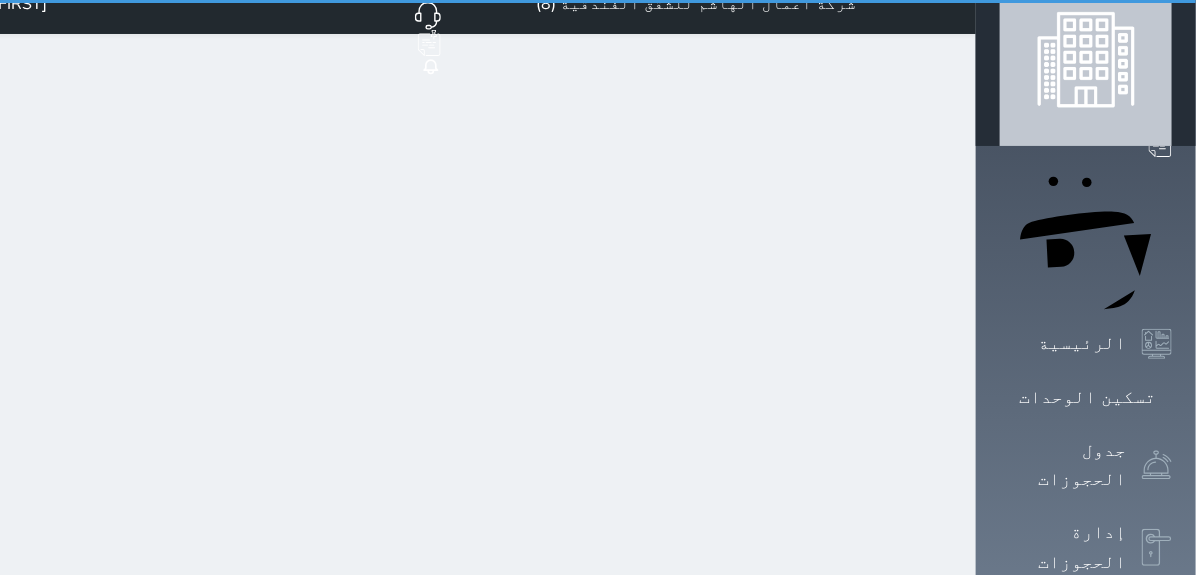 scroll, scrollTop: 0, scrollLeft: 0, axis: both 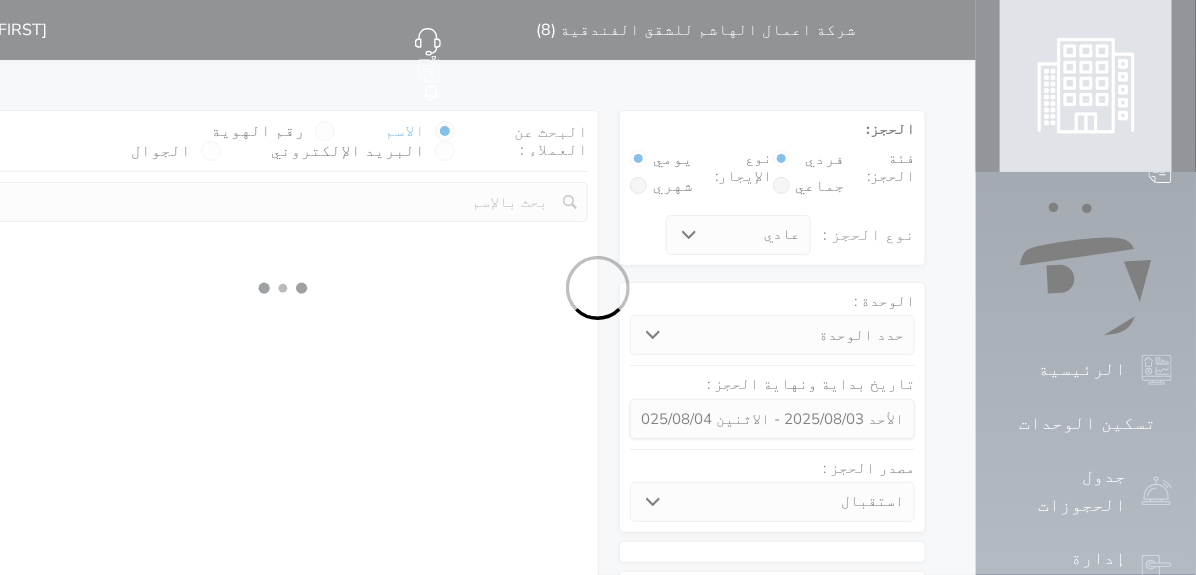 select 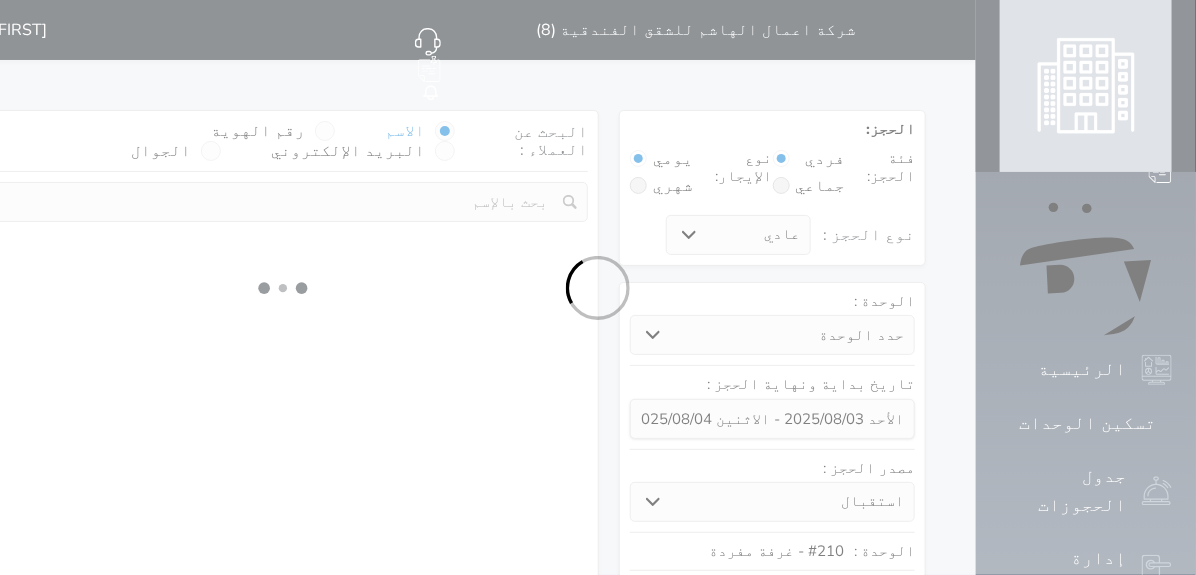 select on "1" 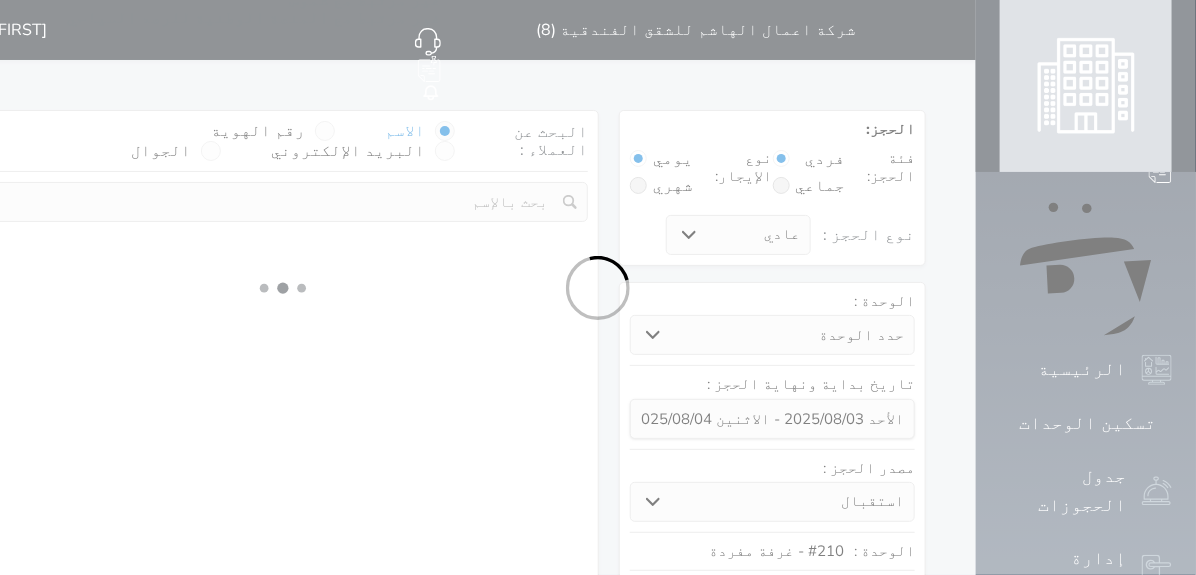 select on "113" 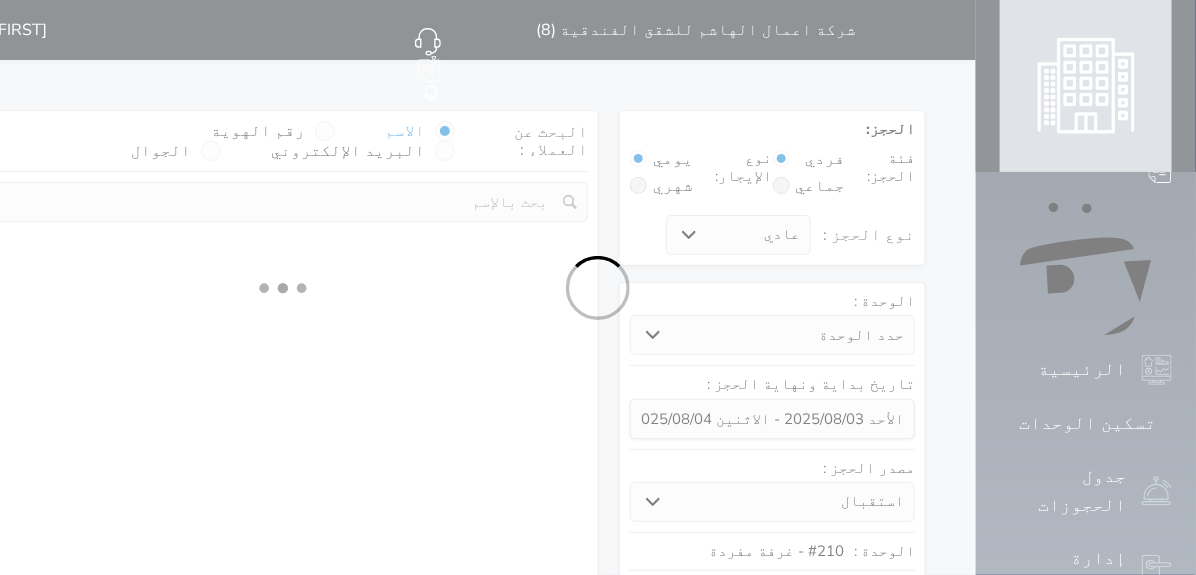 select on "1" 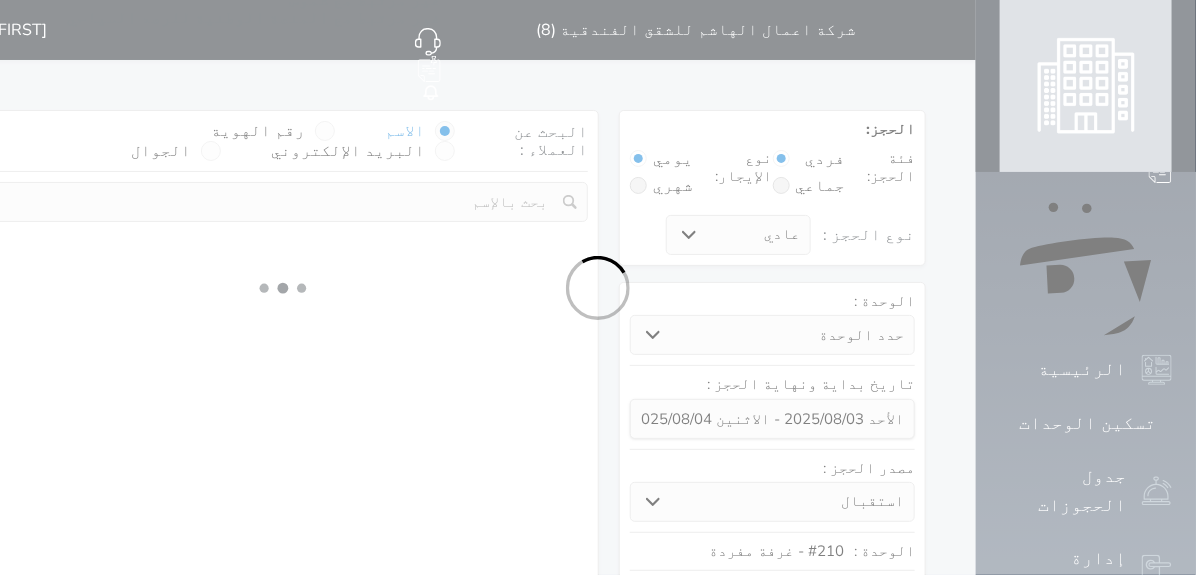 select 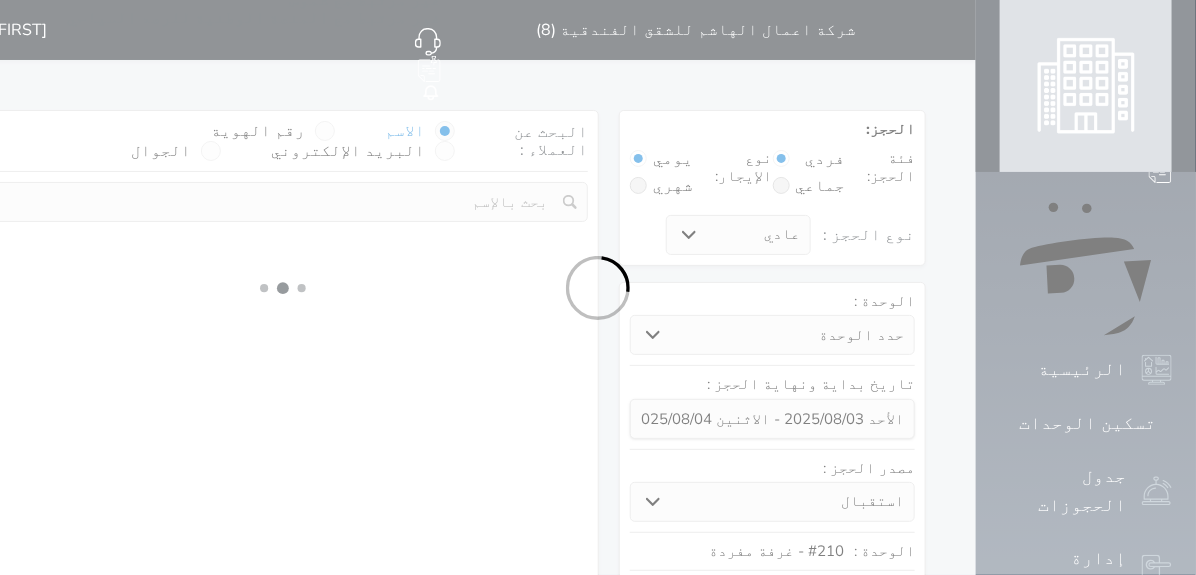 select on "7" 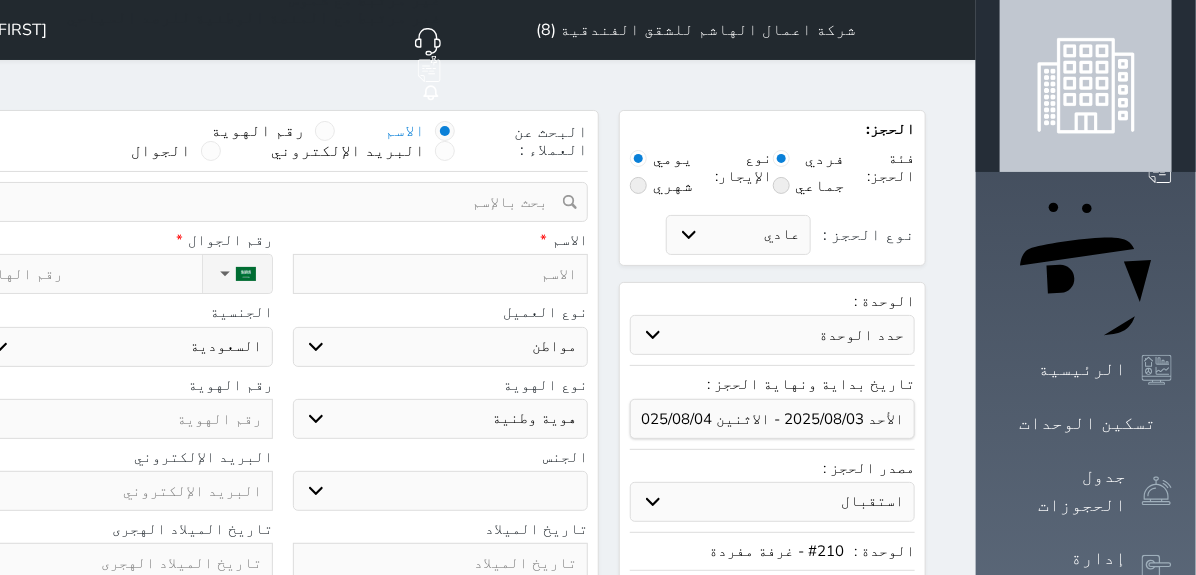 select 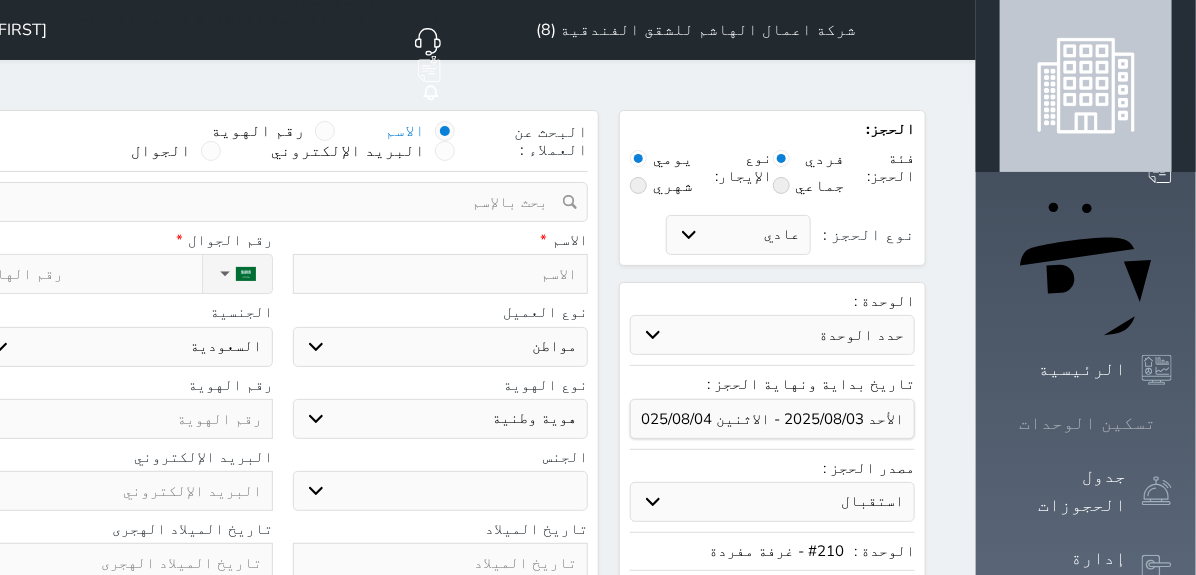 click 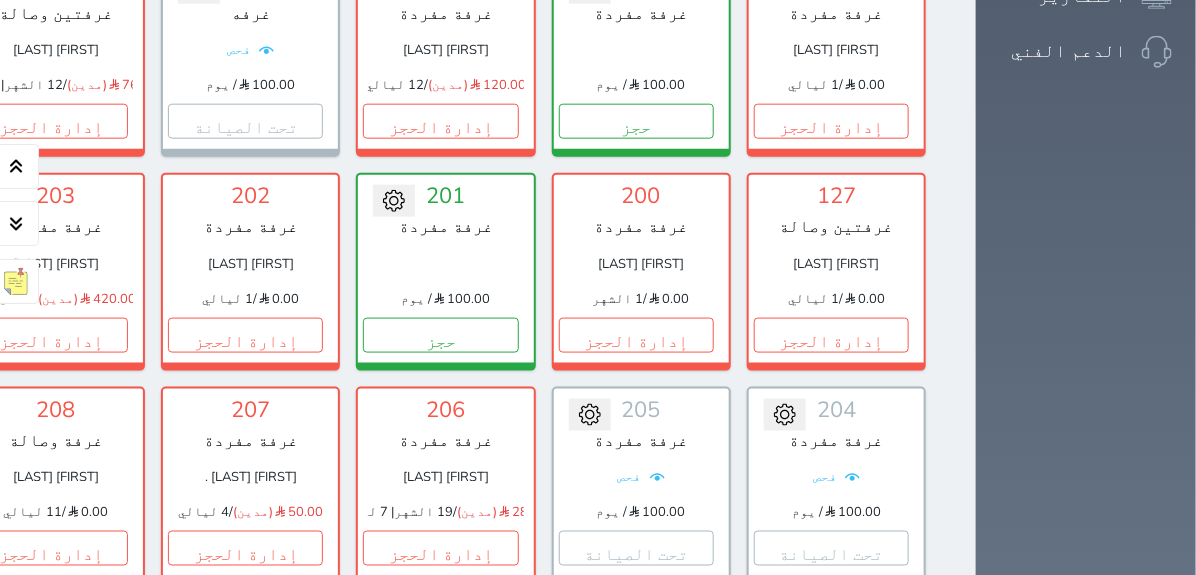 scroll, scrollTop: 937, scrollLeft: 0, axis: vertical 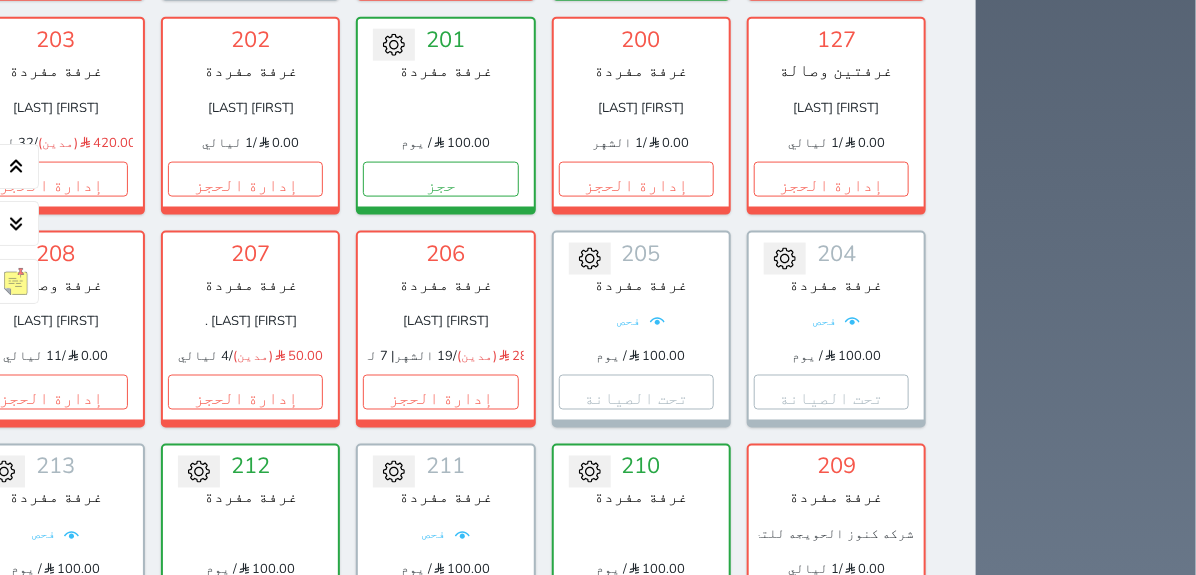 click on "حجز" at bounding box center (636, 605) 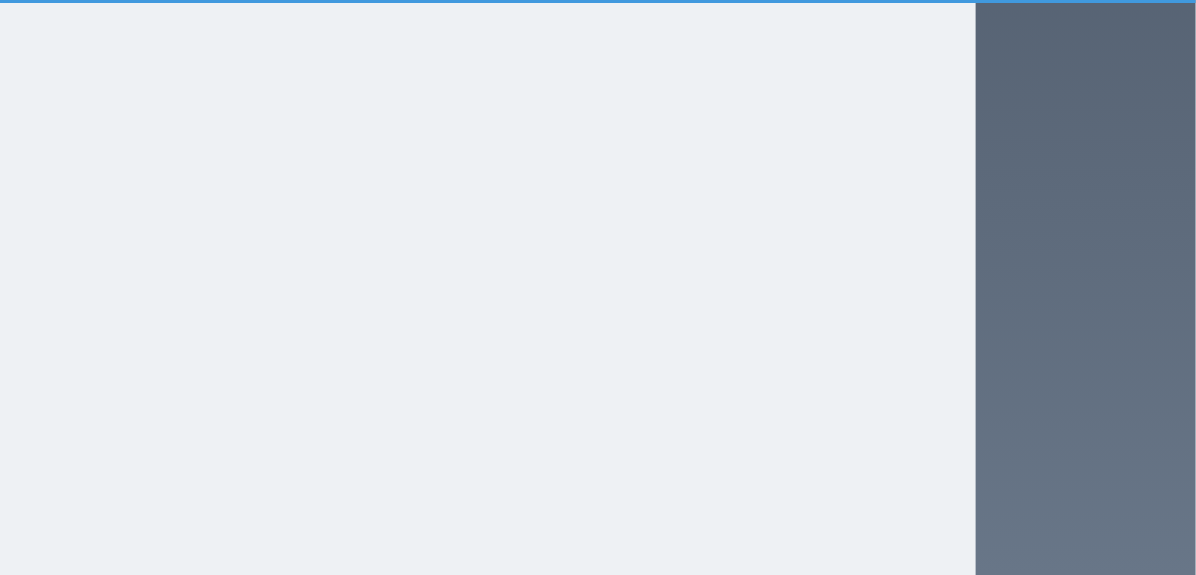 scroll, scrollTop: 363, scrollLeft: 0, axis: vertical 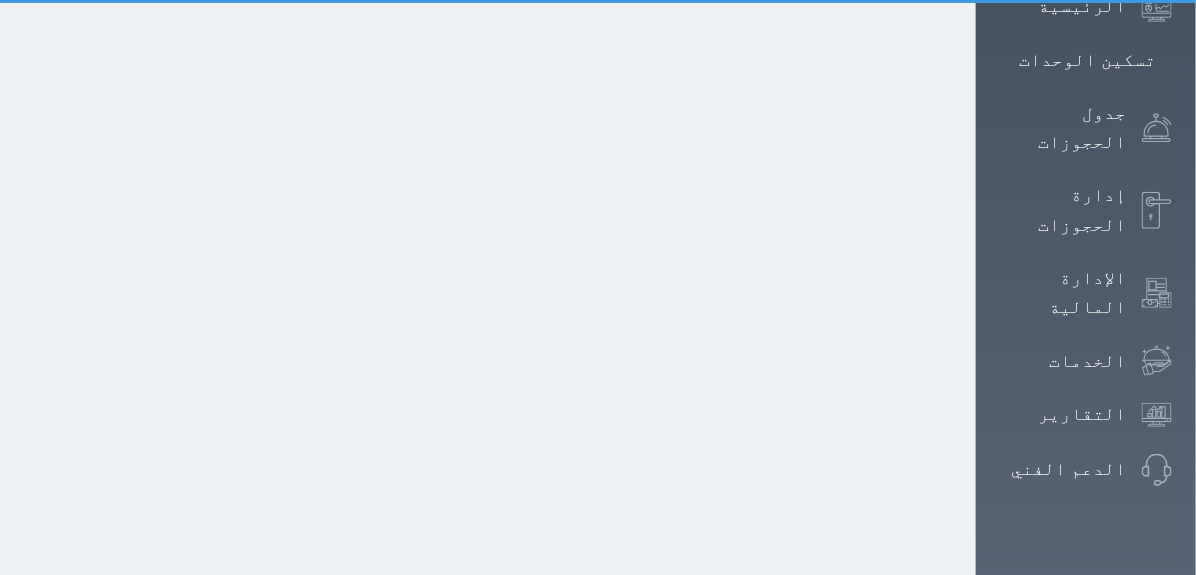 select on "1" 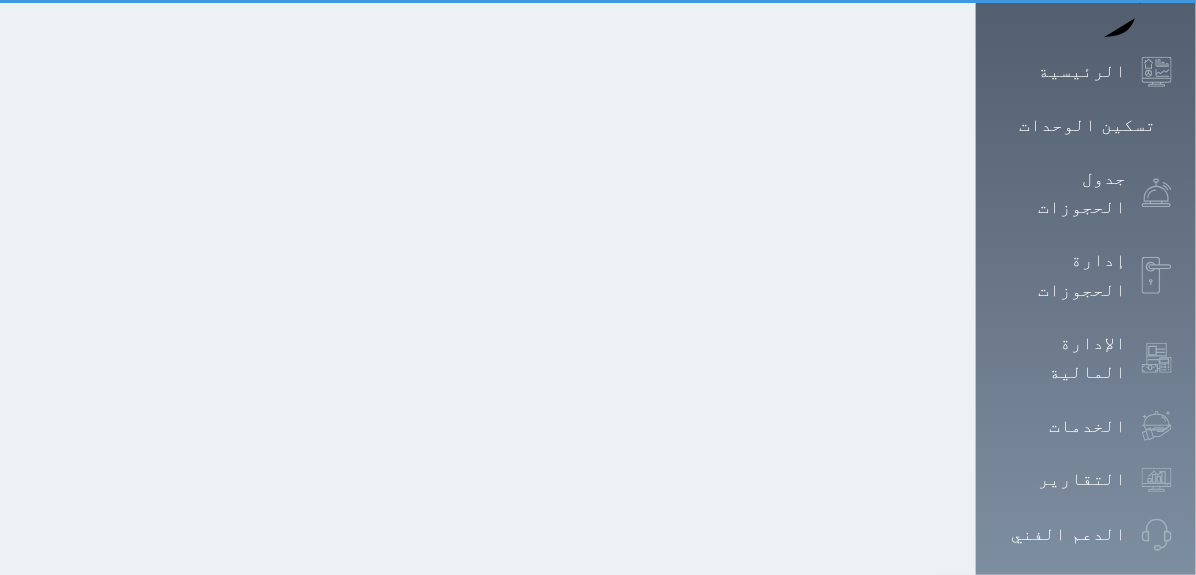 scroll, scrollTop: 0, scrollLeft: 0, axis: both 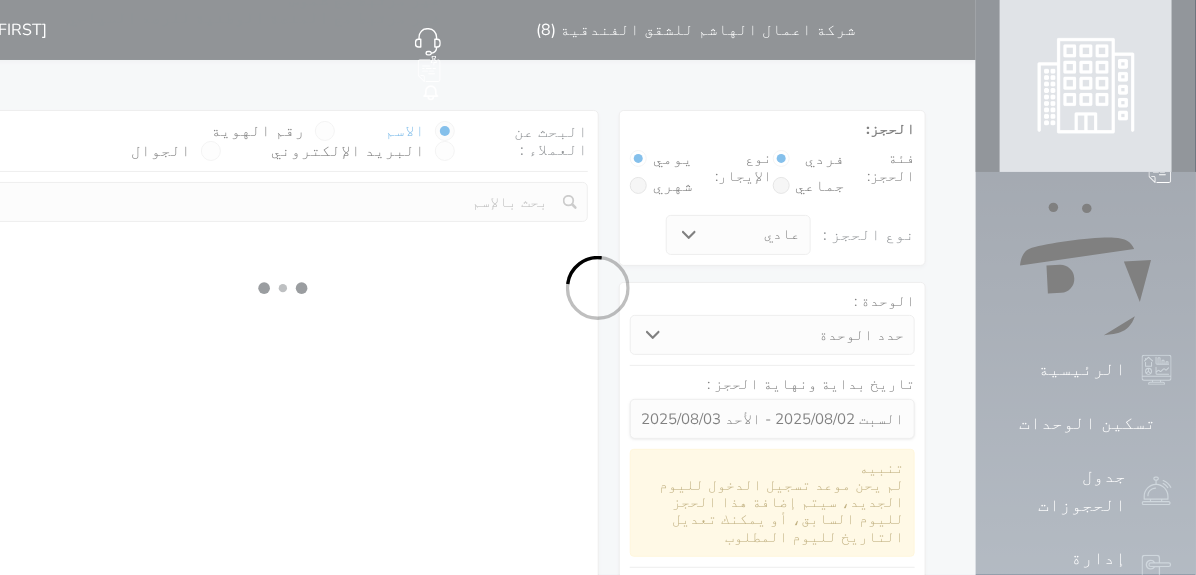select 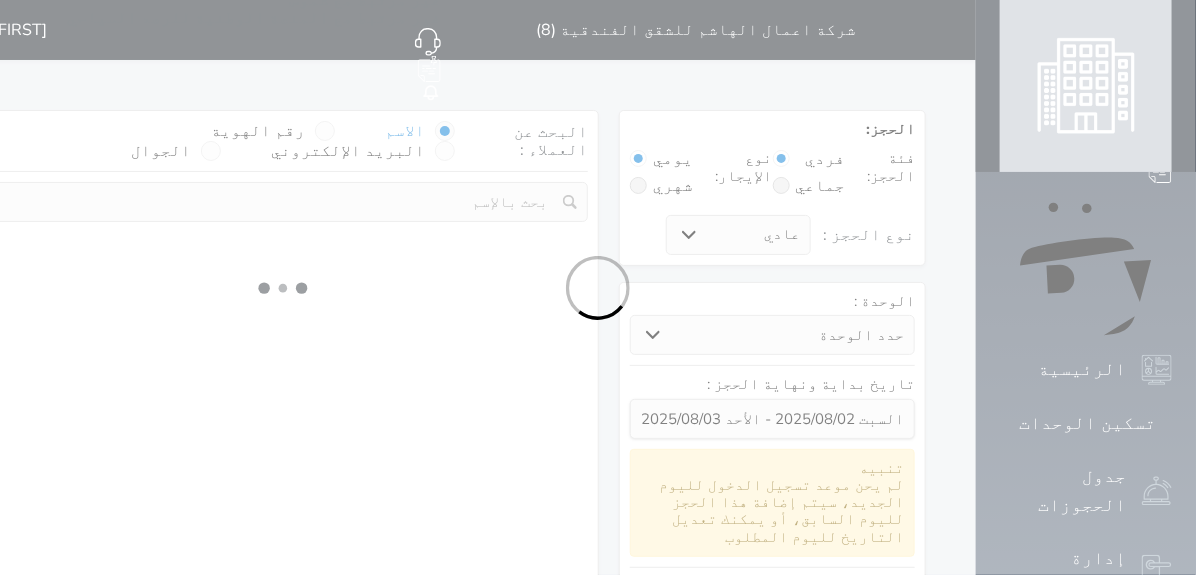 select on "1" 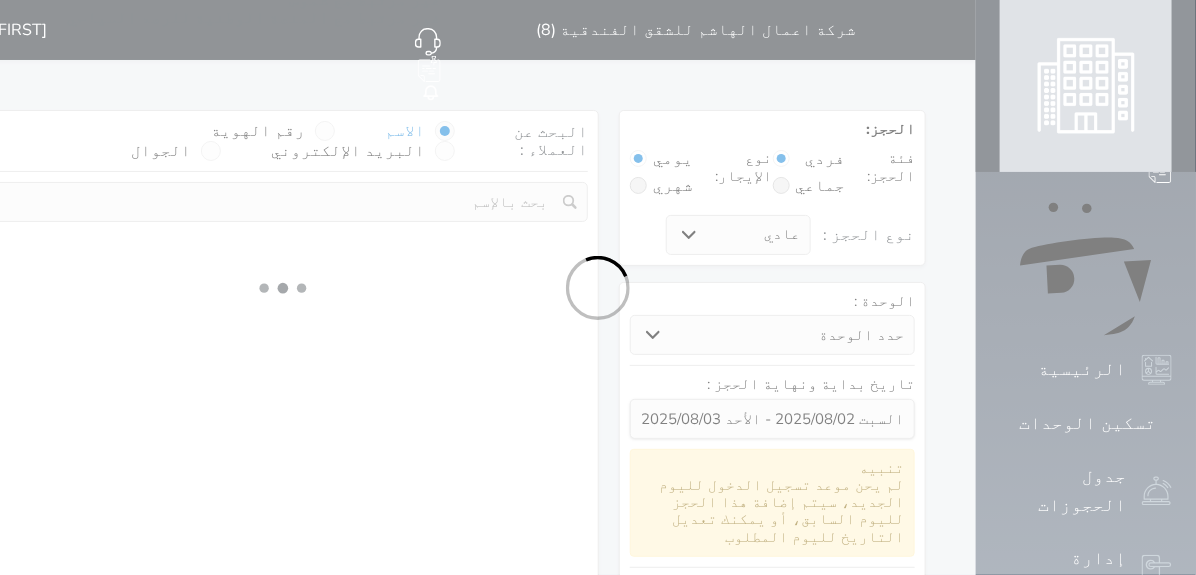 select on "113" 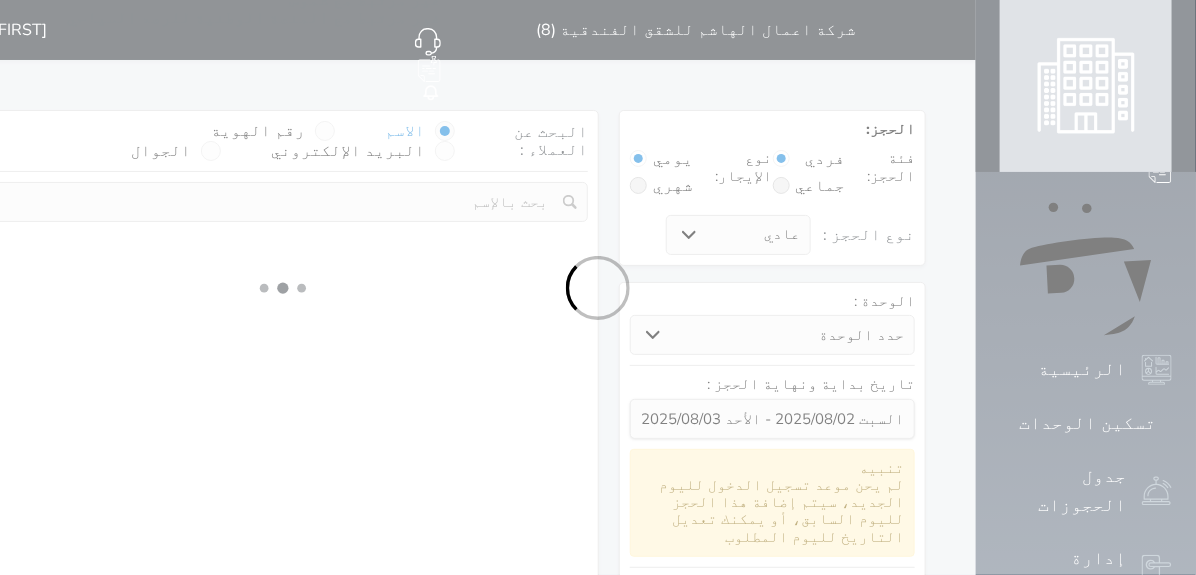 select on "1" 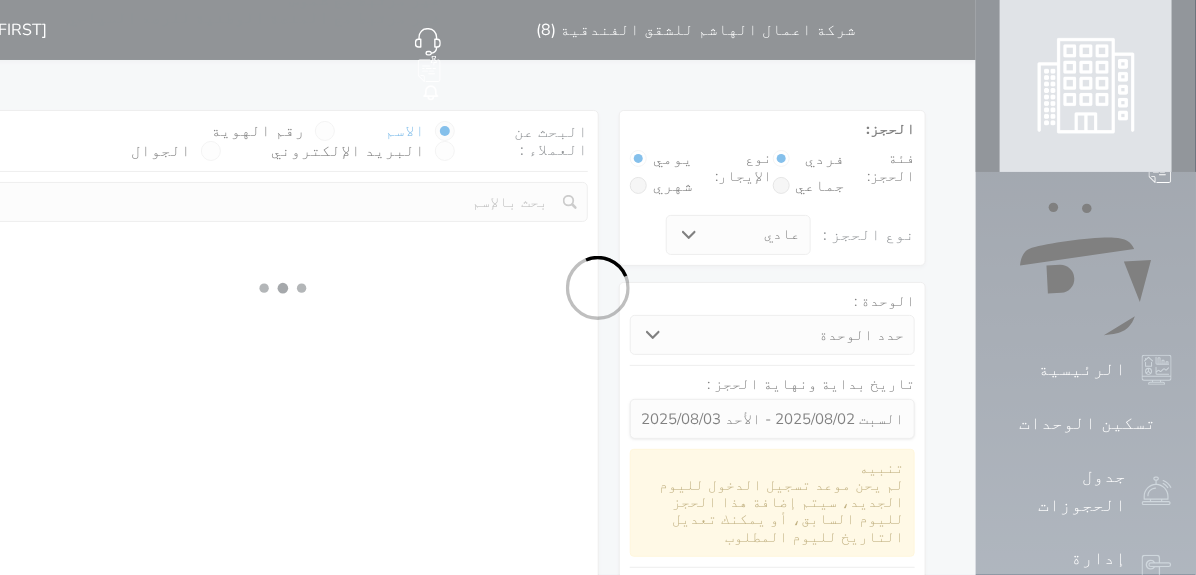 select 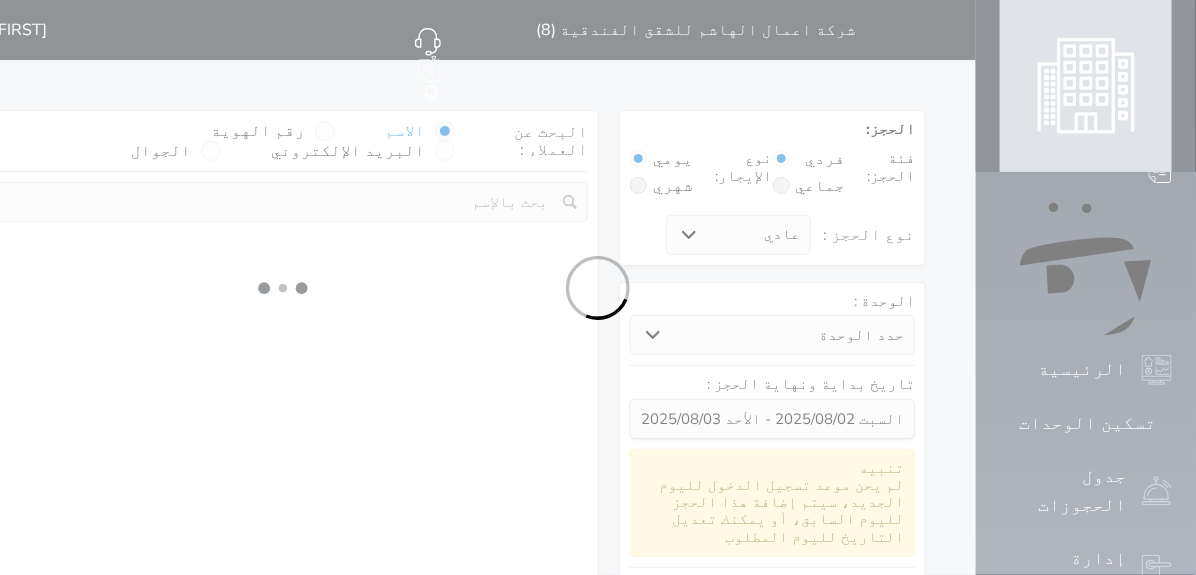 select on "7" 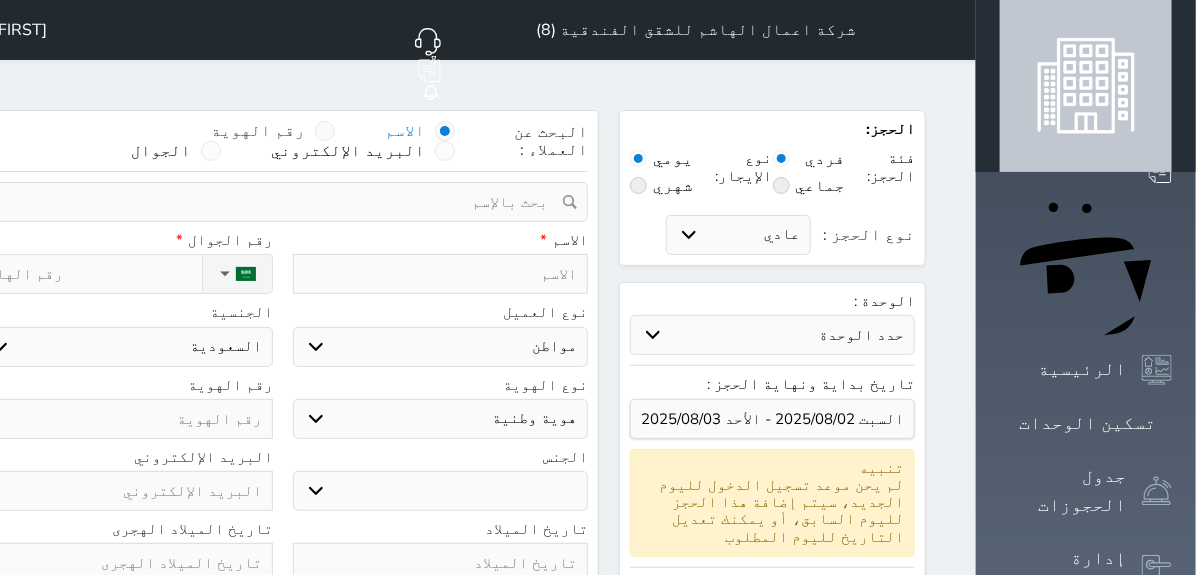 click on "رقم الهوية" at bounding box center [258, 131] 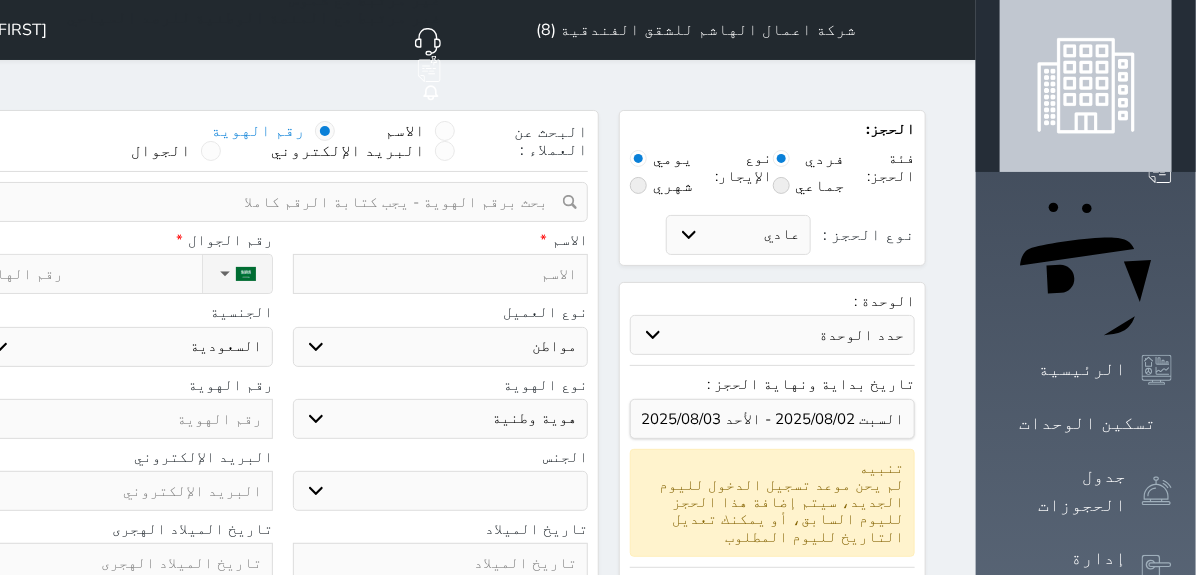 select 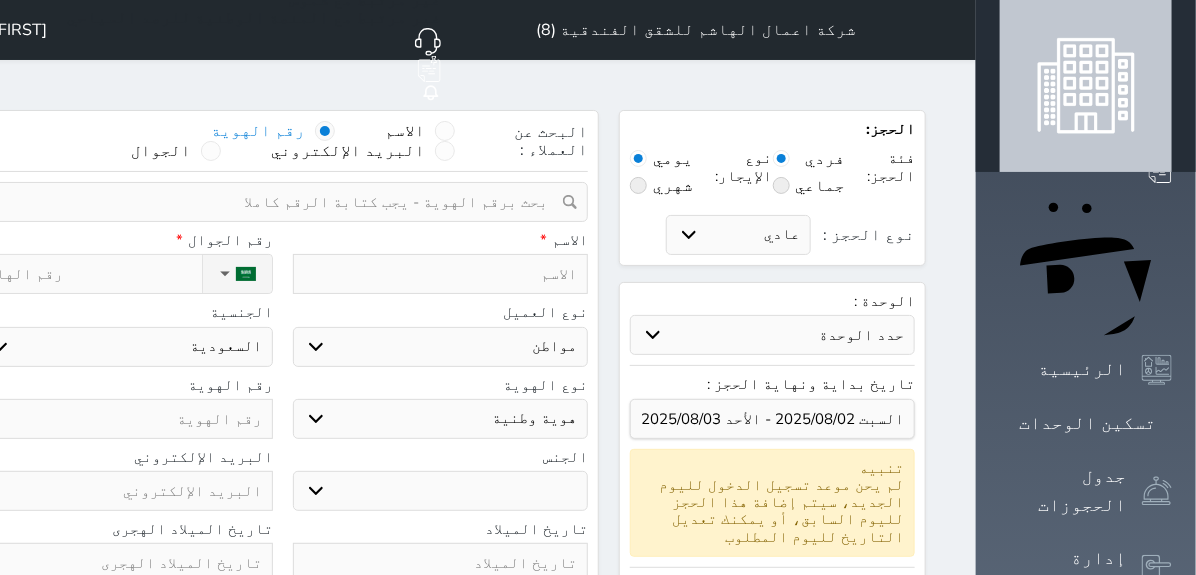 click at bounding box center (275, 202) 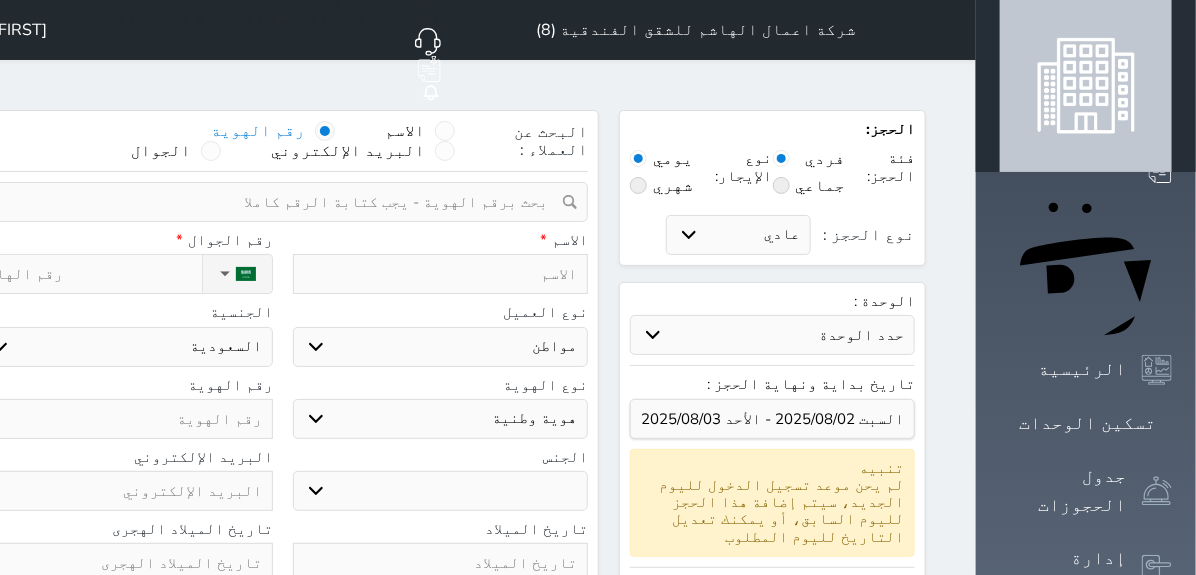 paste on "[ID]" 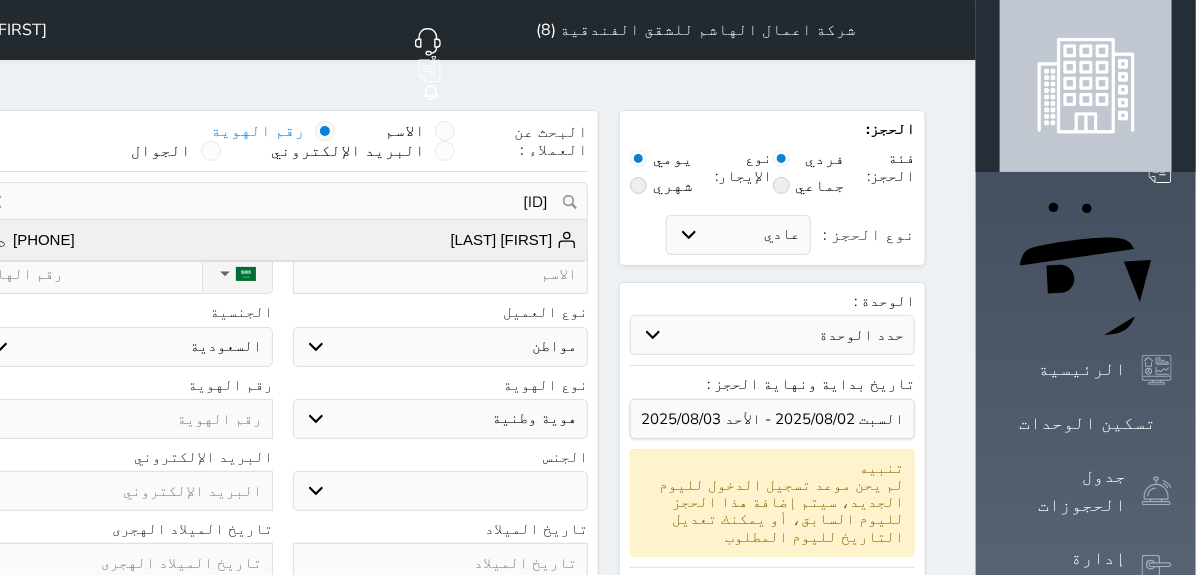 click on "[FIRST] [LAST] [PHONE]" at bounding box center [282, 240] 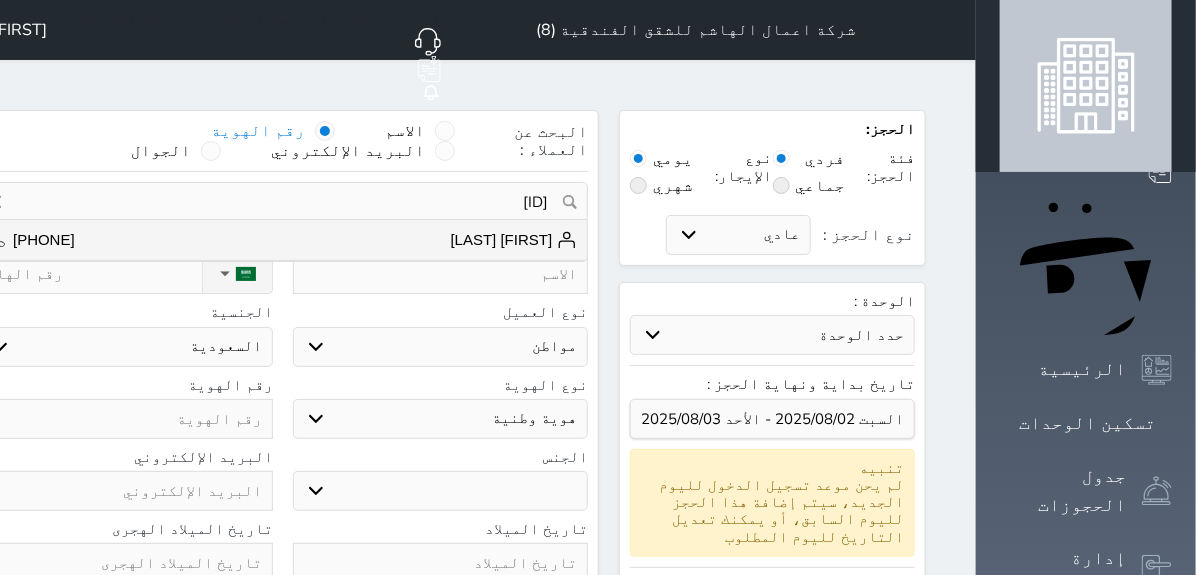 type on "[FIRST] [LAST] || [PHONE]" 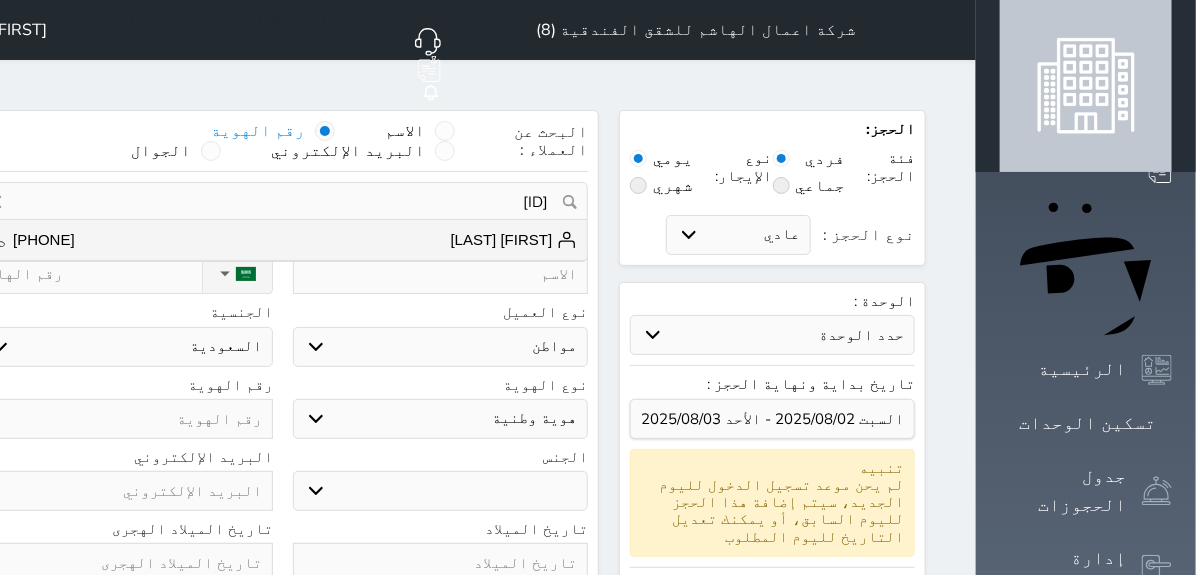 type on "[FIRST] [LAST]" 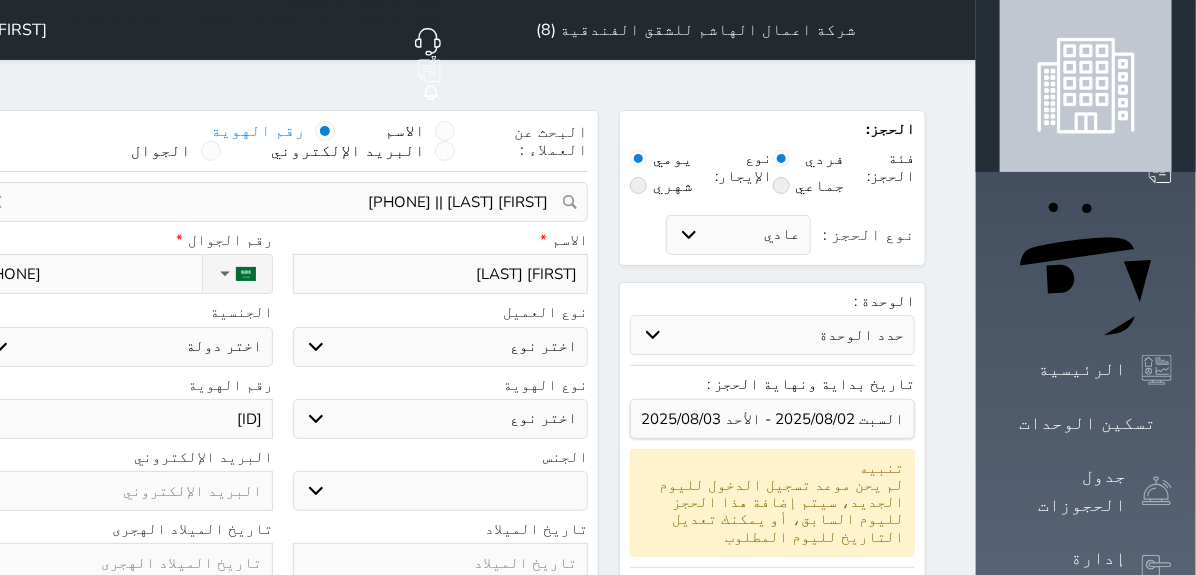 select 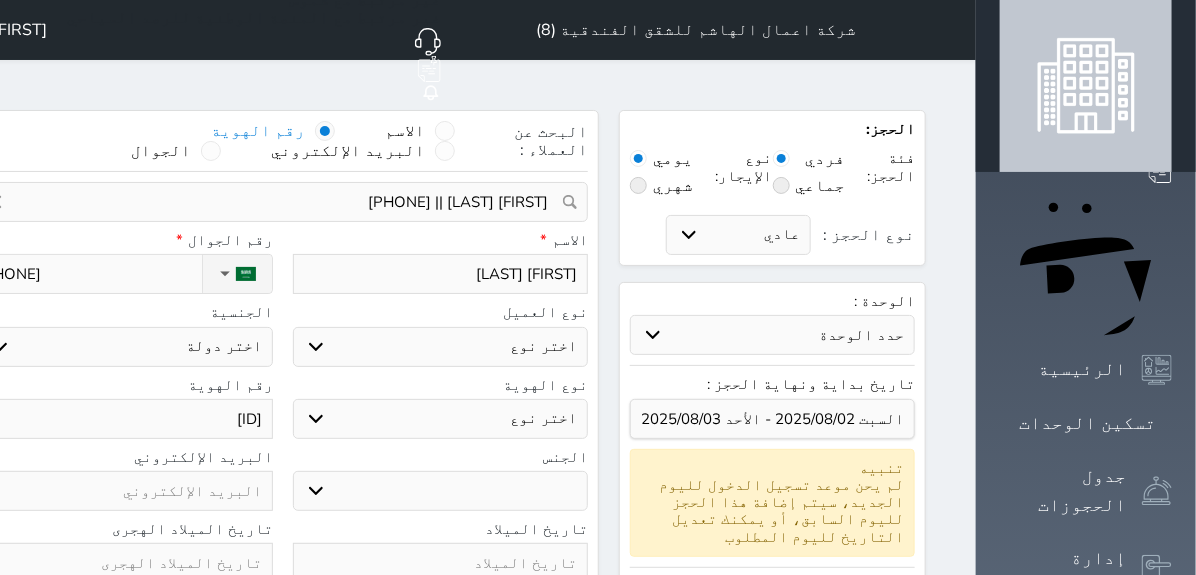 select 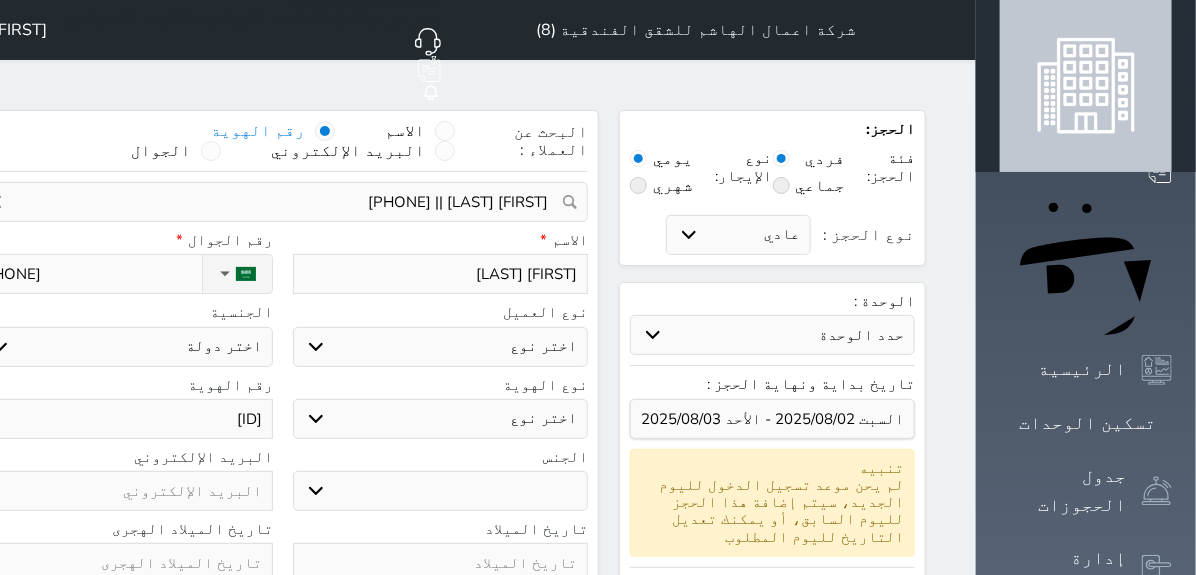 select 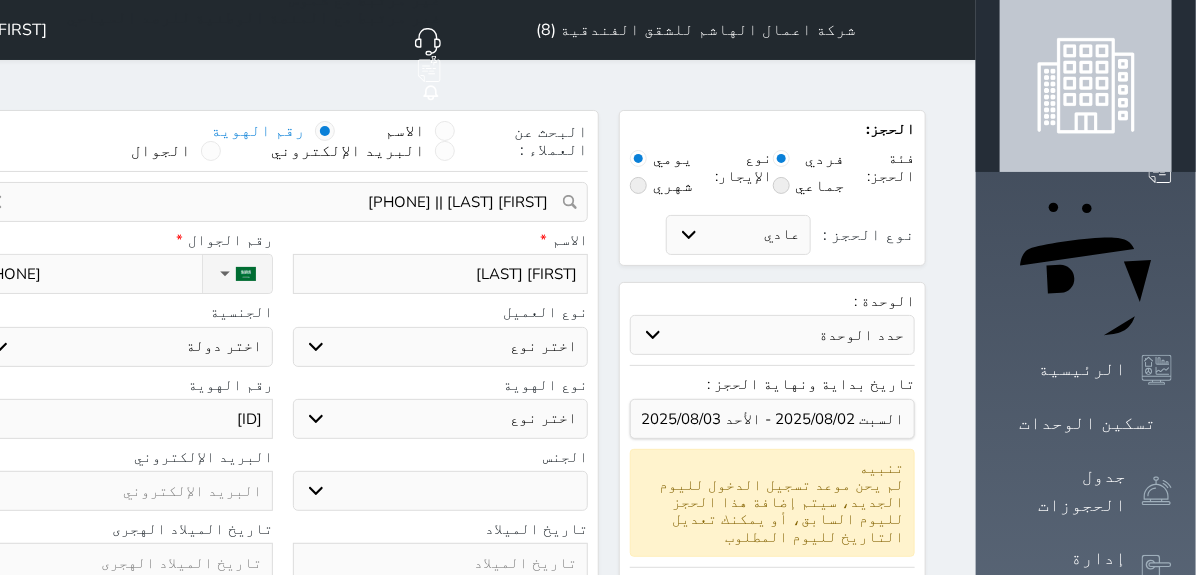 select 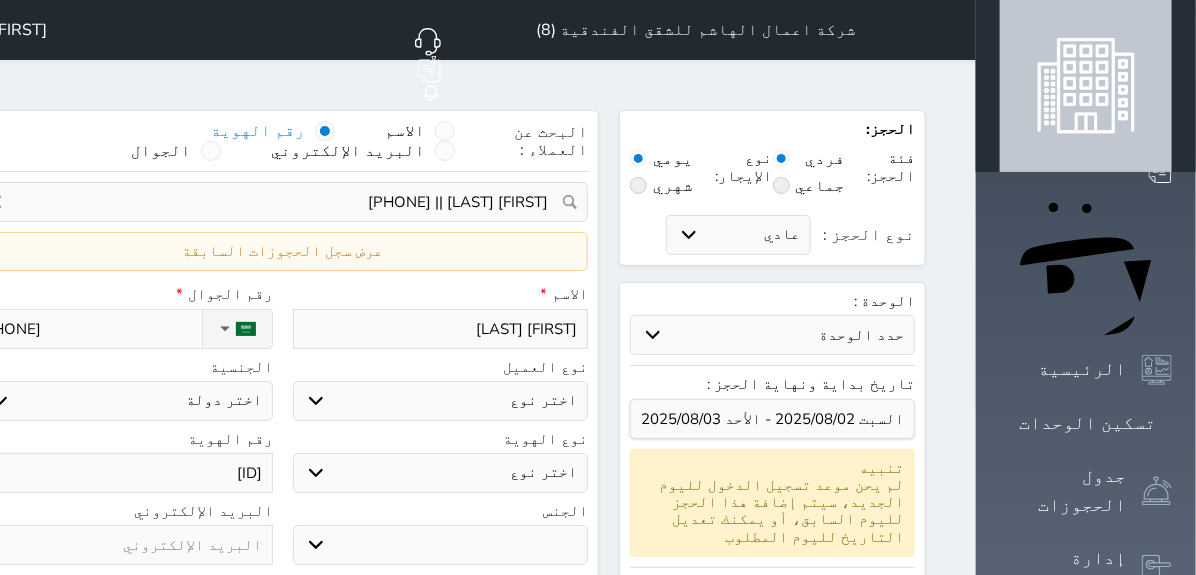 select 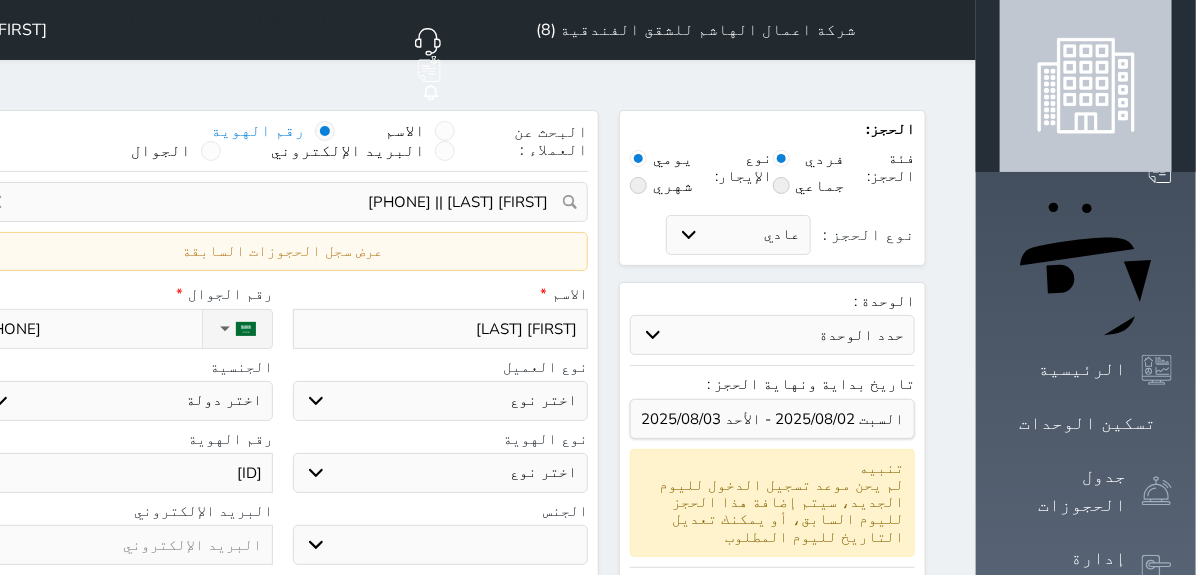 select 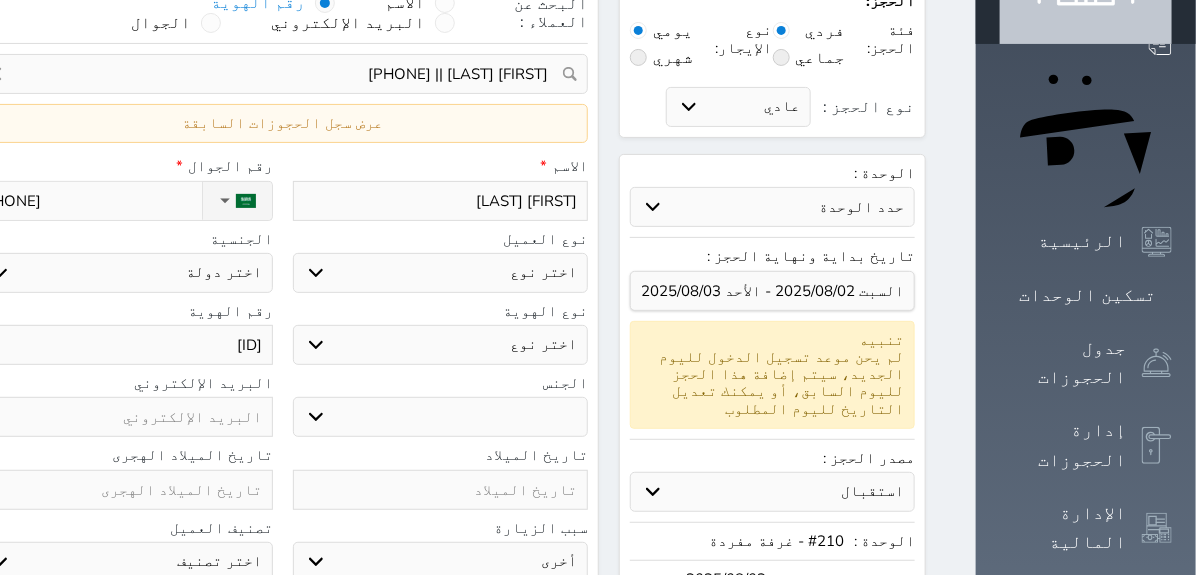 scroll, scrollTop: 755, scrollLeft: 0, axis: vertical 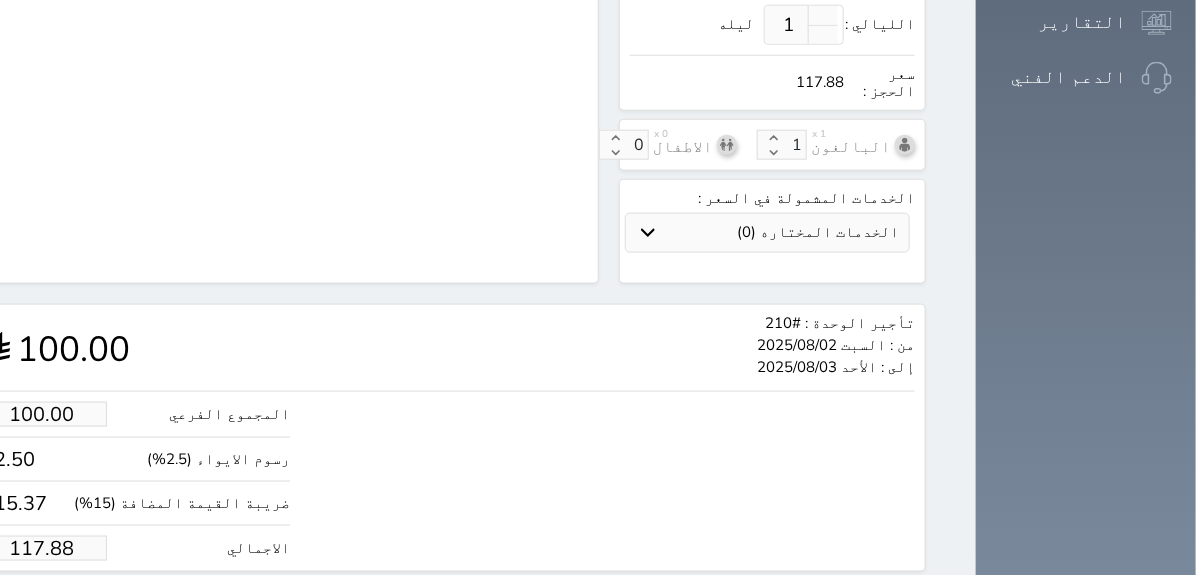 click on "117.88" at bounding box center [42, 548] 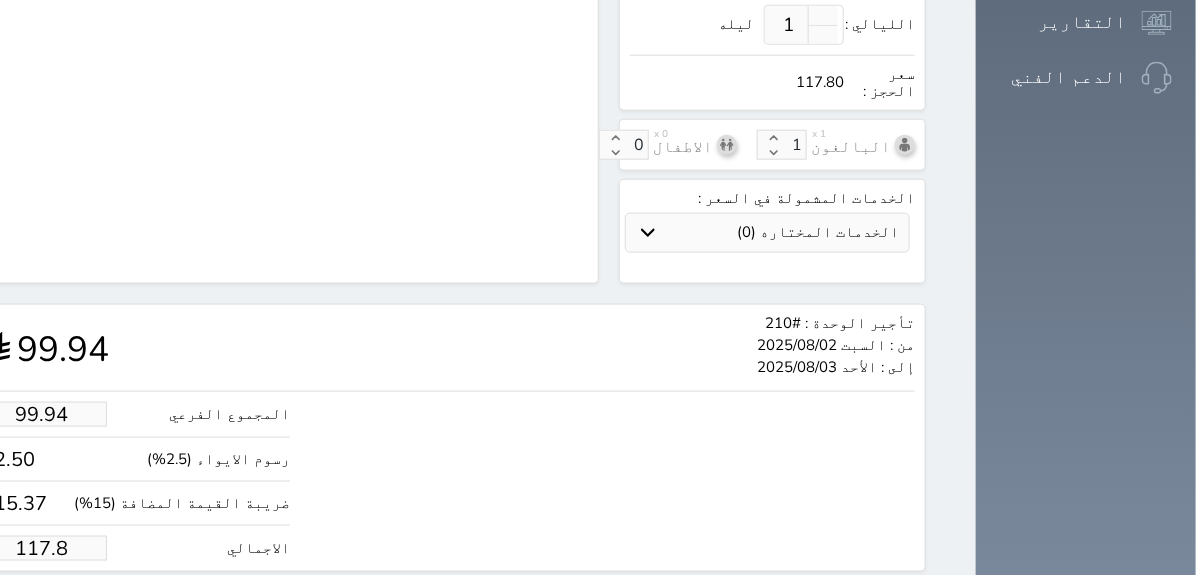 type on "117" 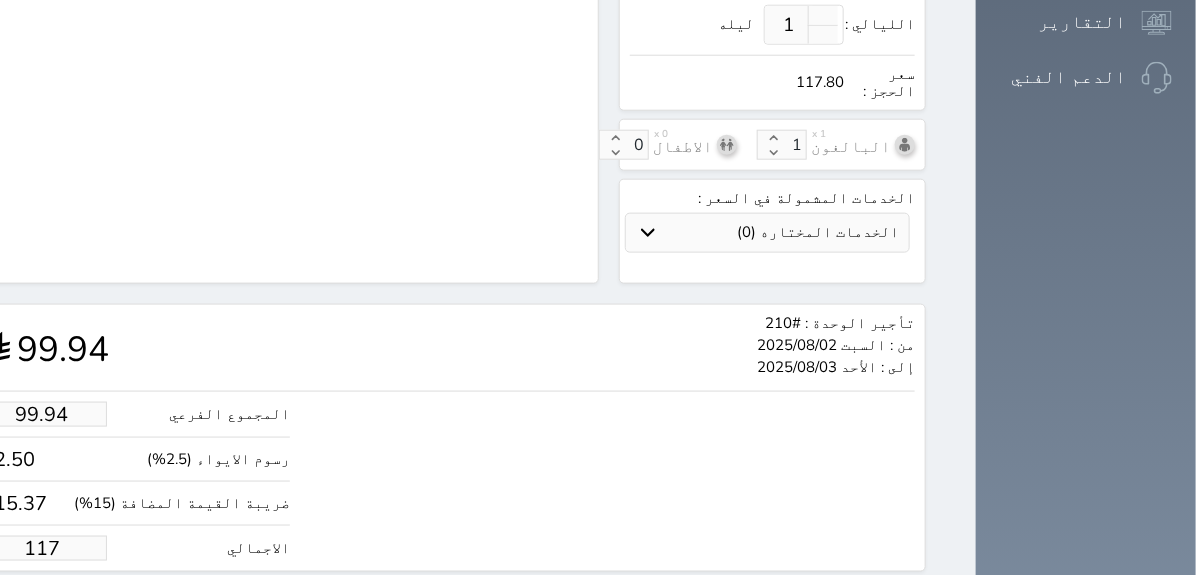 type on "9.33" 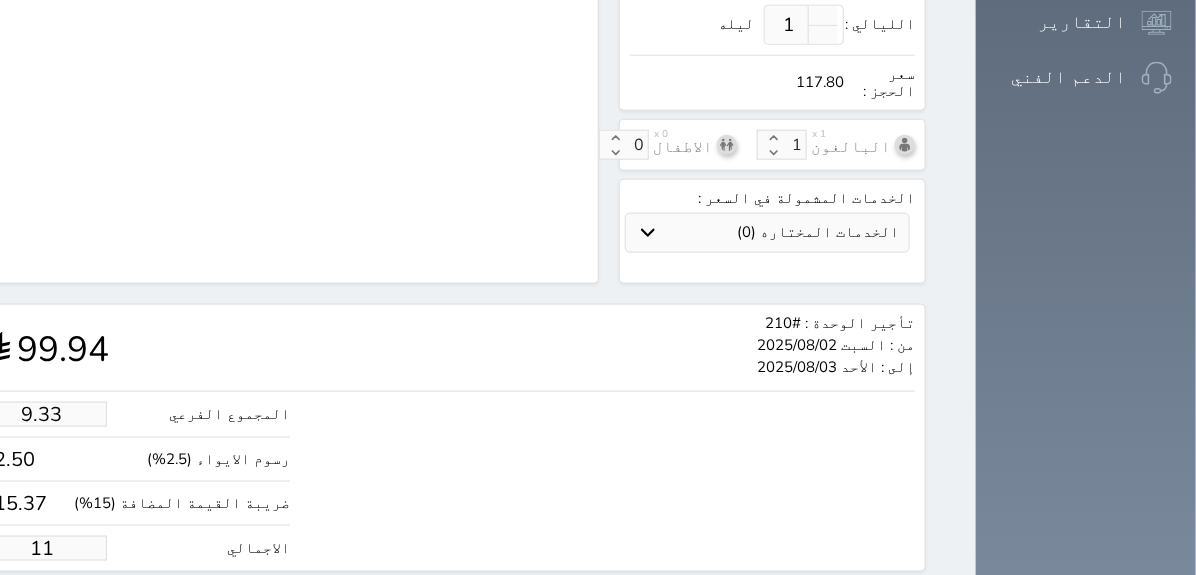 type on "1.00" 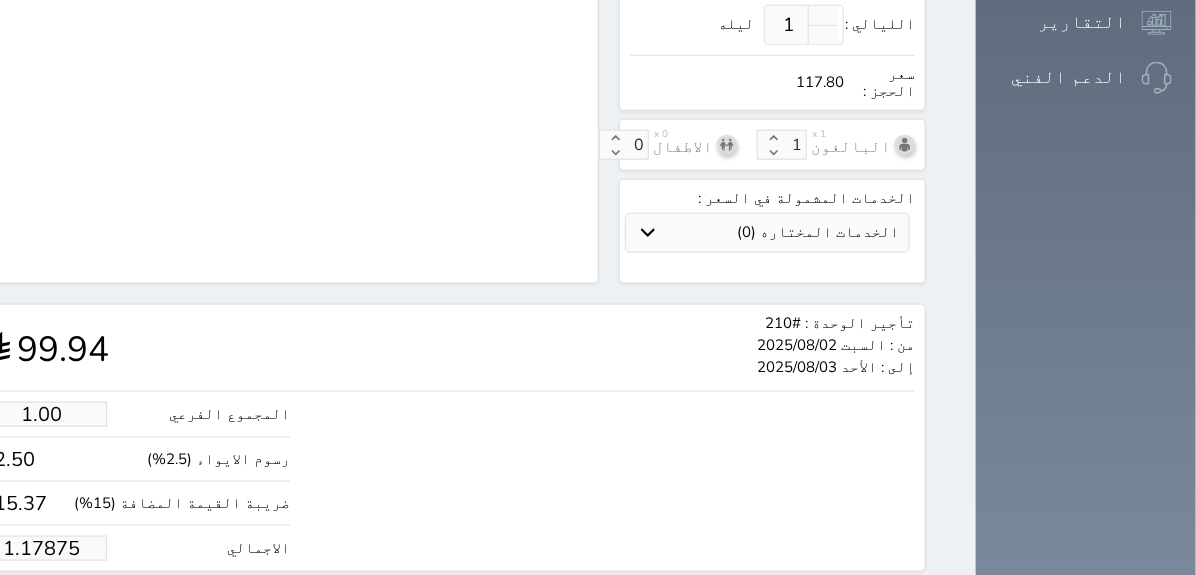 select 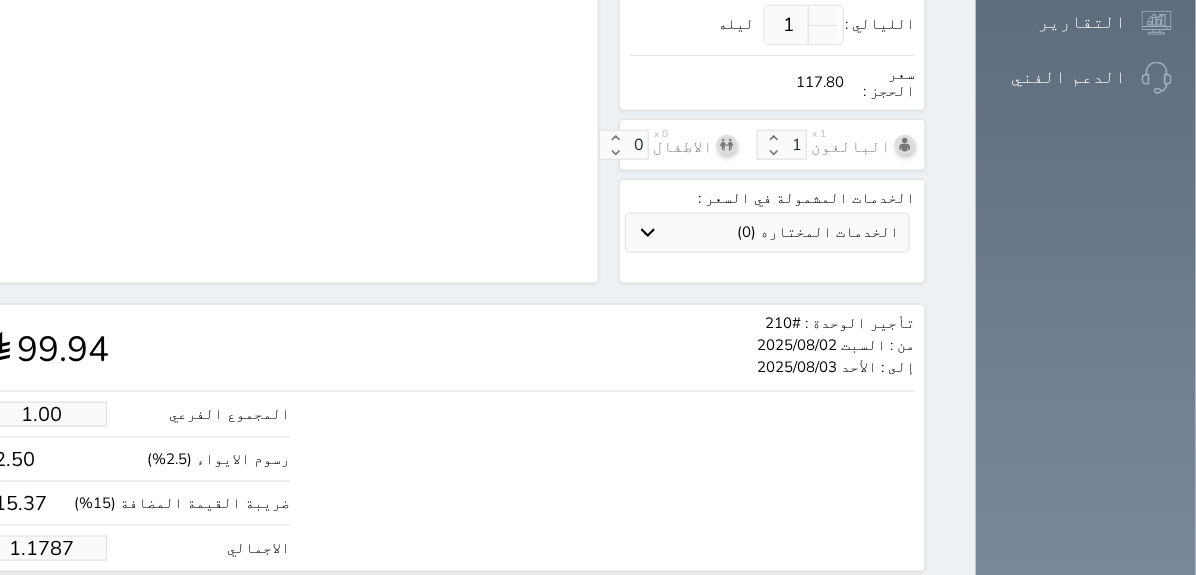 type on "1.178" 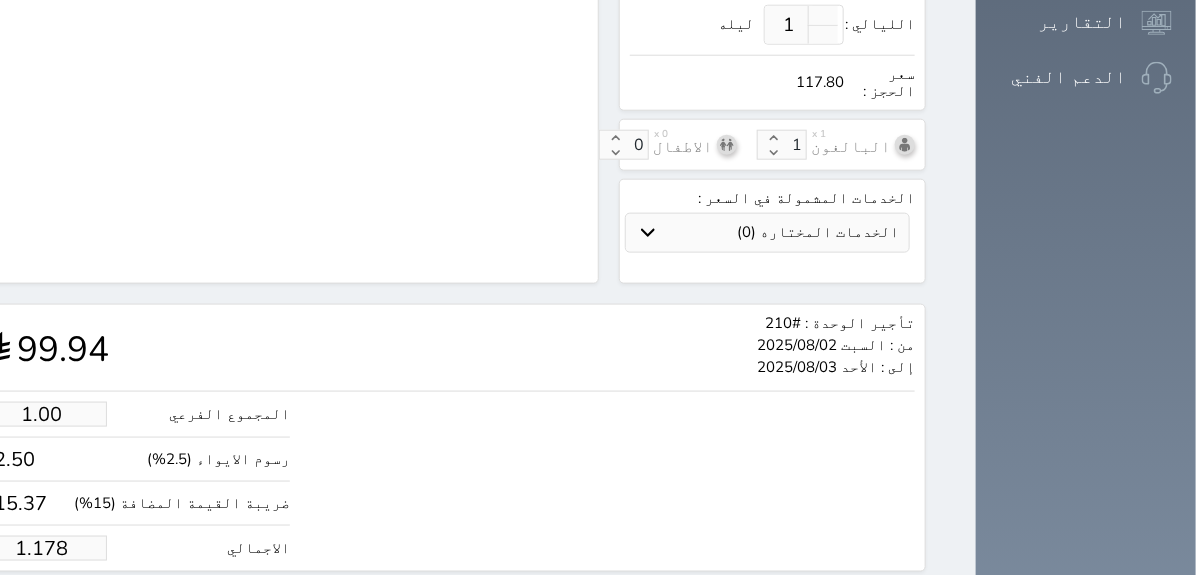 select 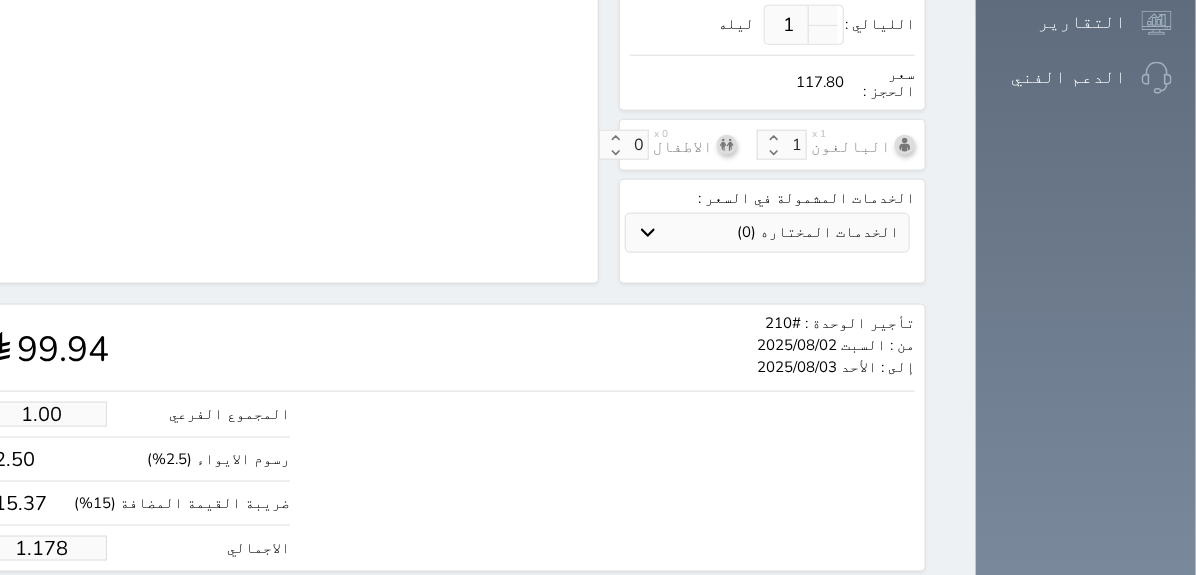 type on "1.17" 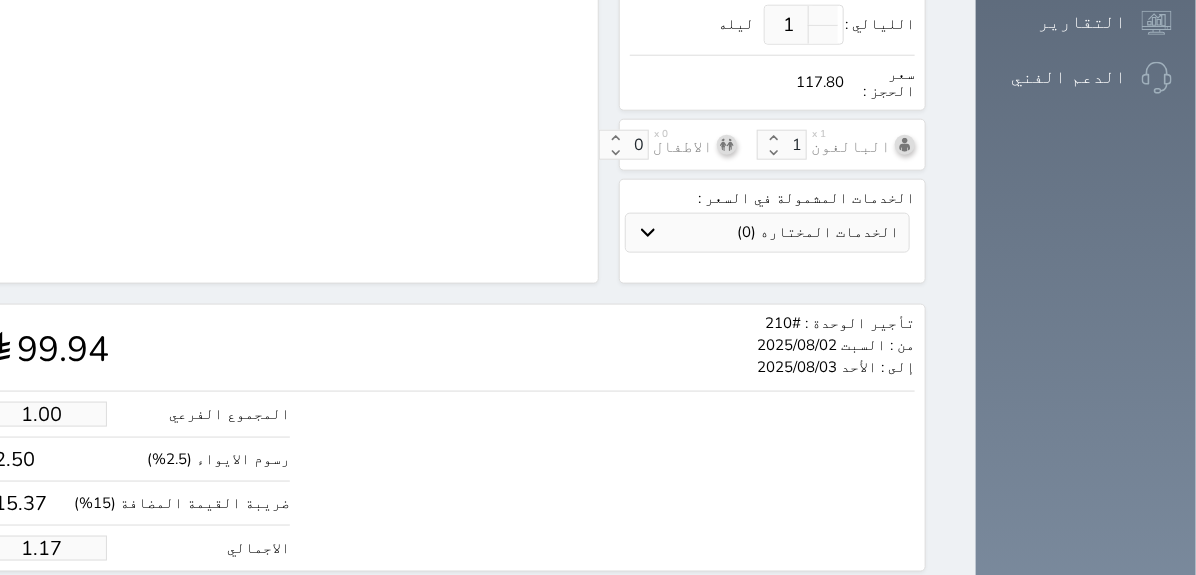 select 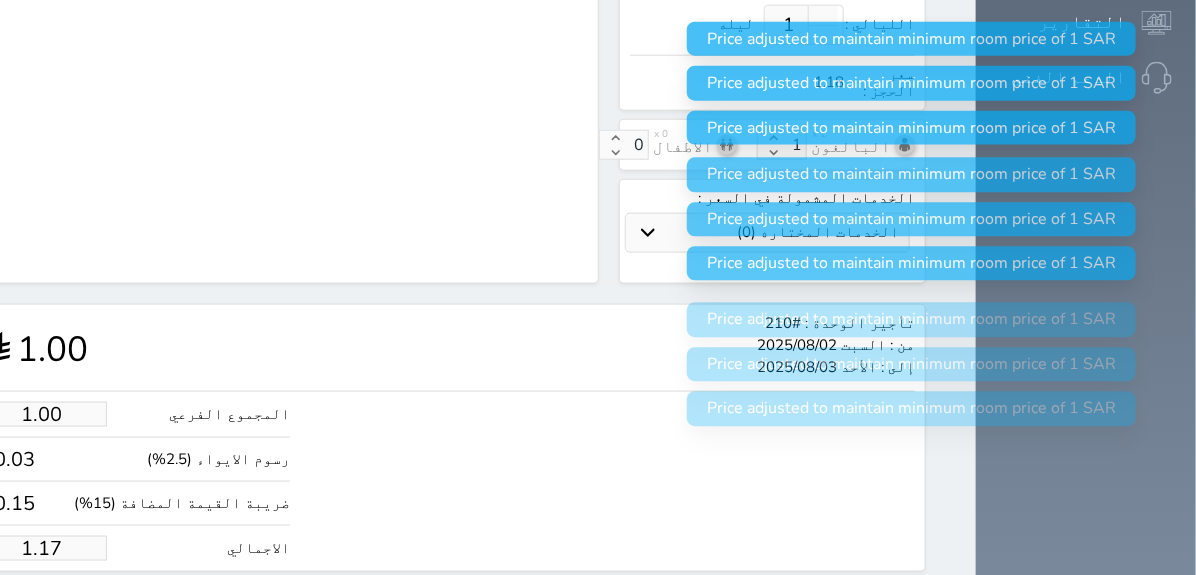 type on "1.1" 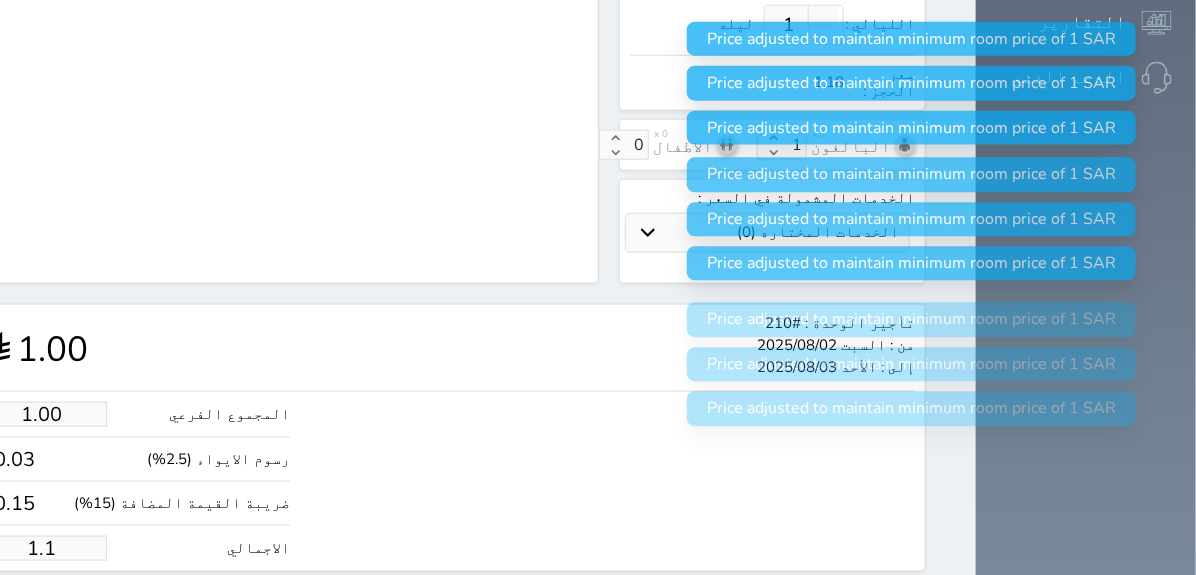 type on "1." 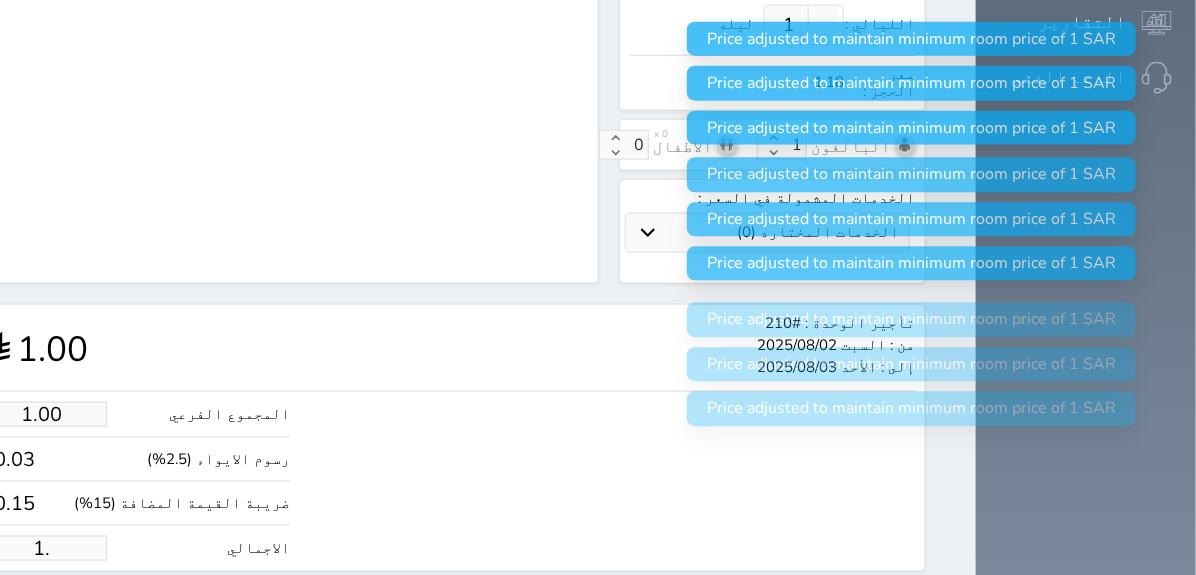 type on "1" 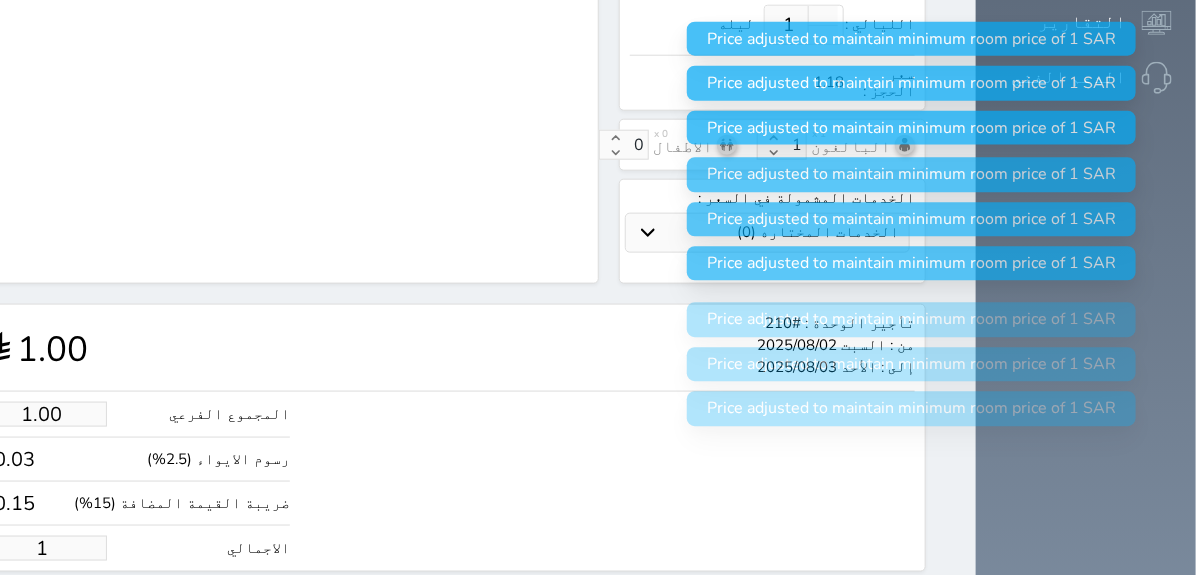 type 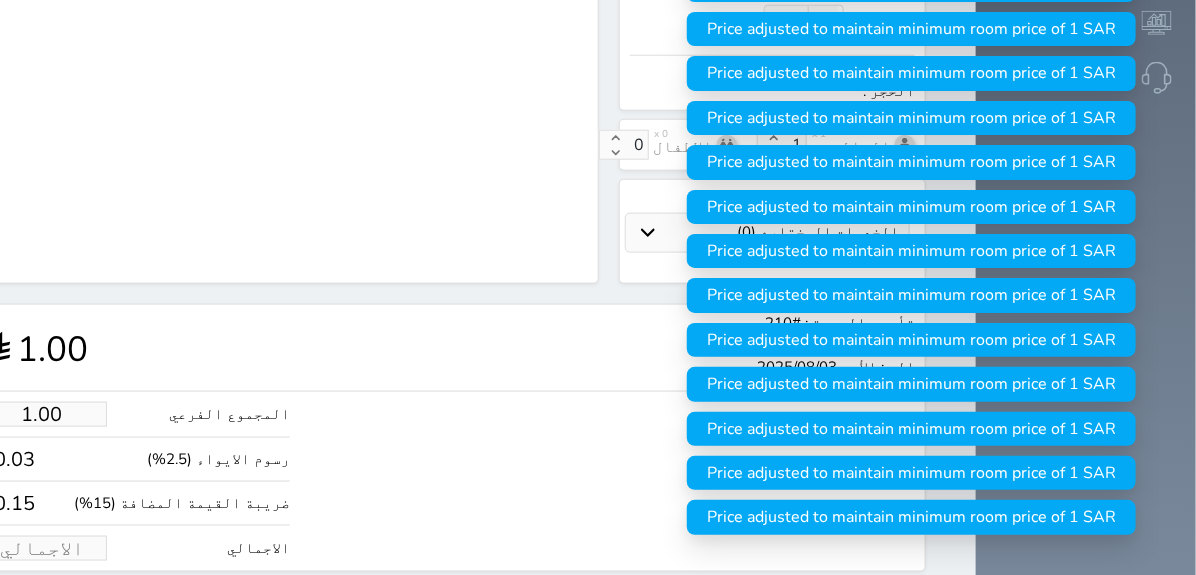 type on "5.94" 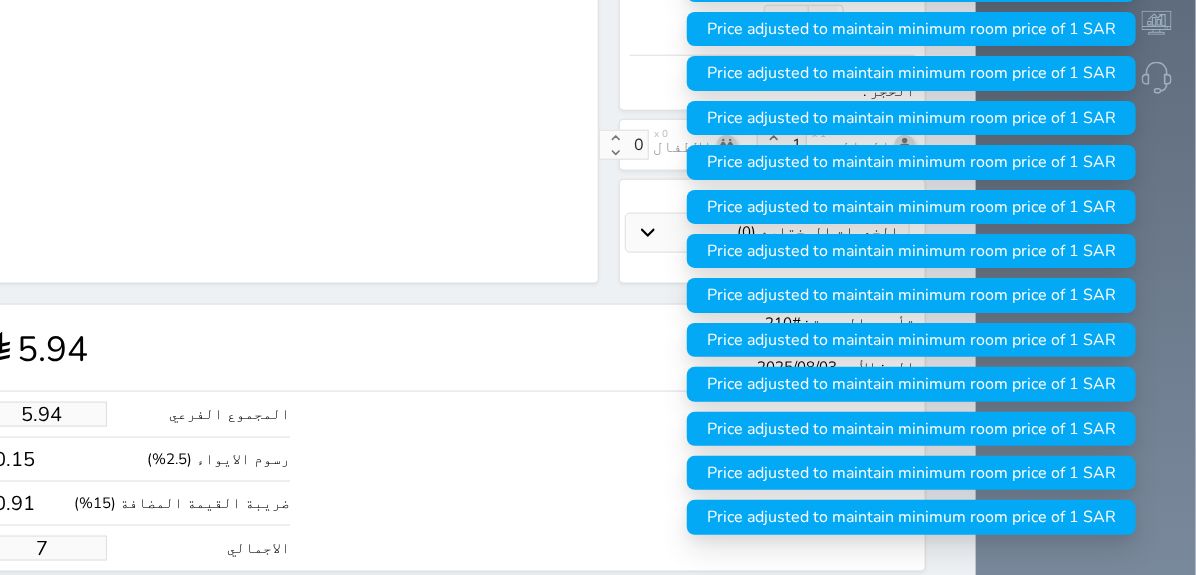 type on "59.38" 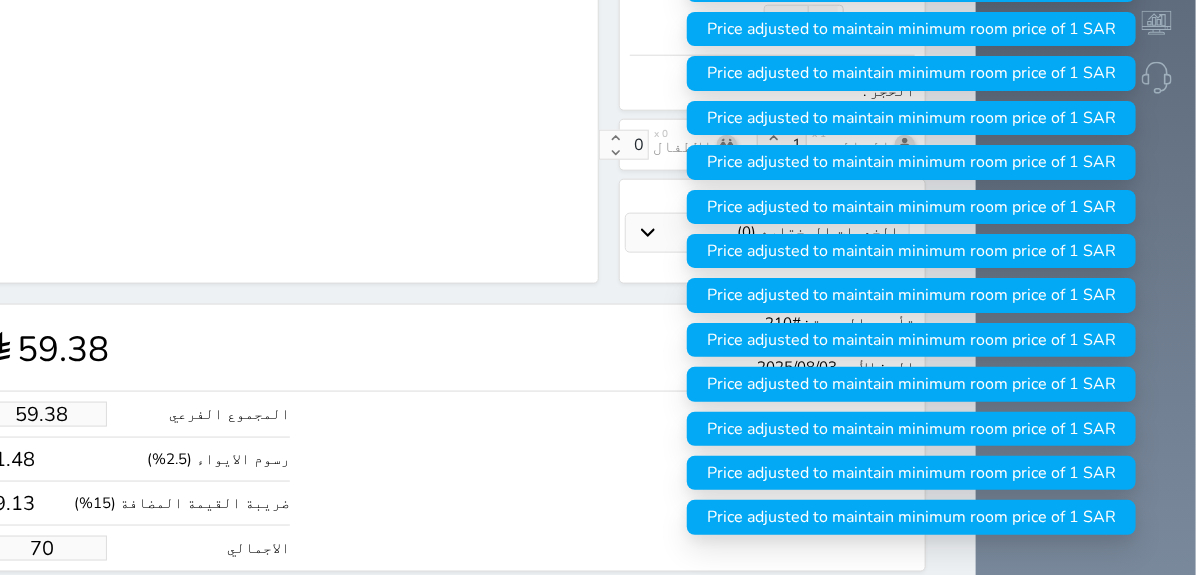 type on "70.00" 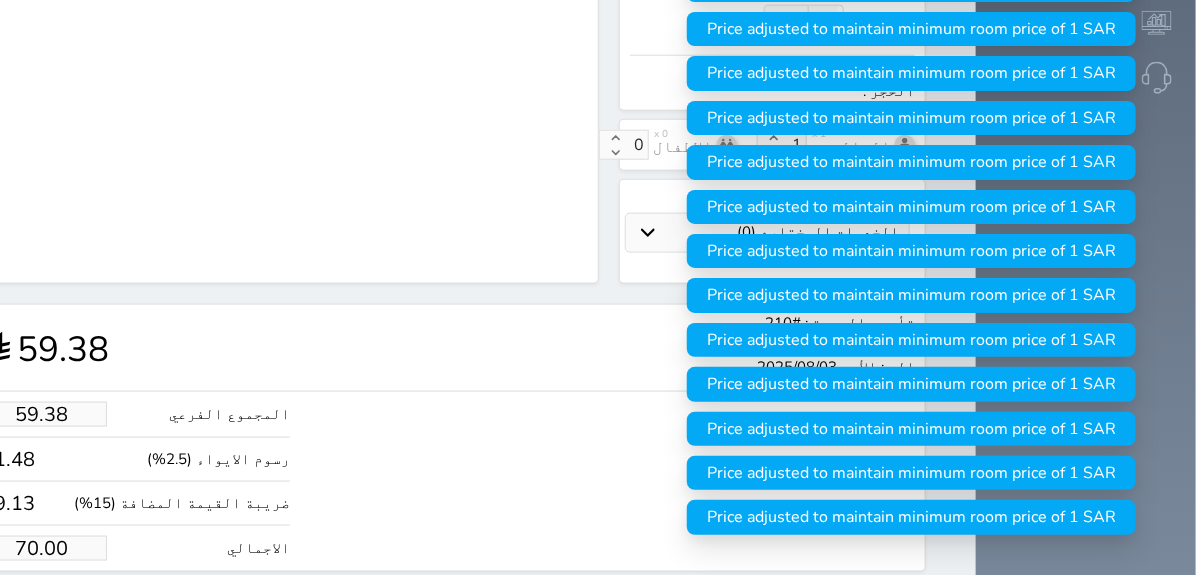 click on "حجز" at bounding box center [59, 609] 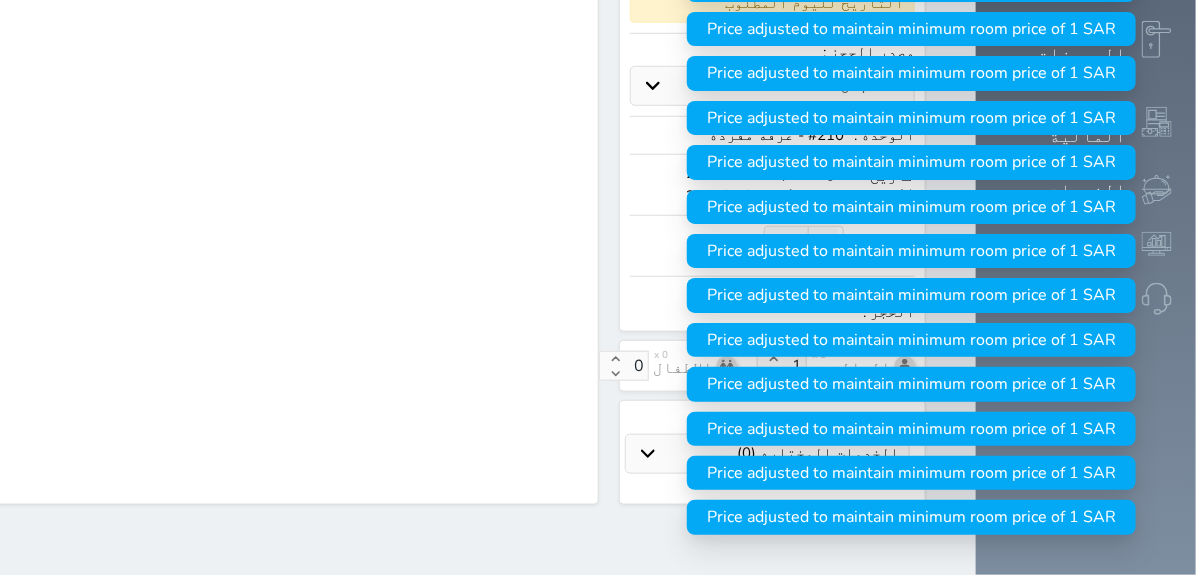 scroll, scrollTop: 432, scrollLeft: 0, axis: vertical 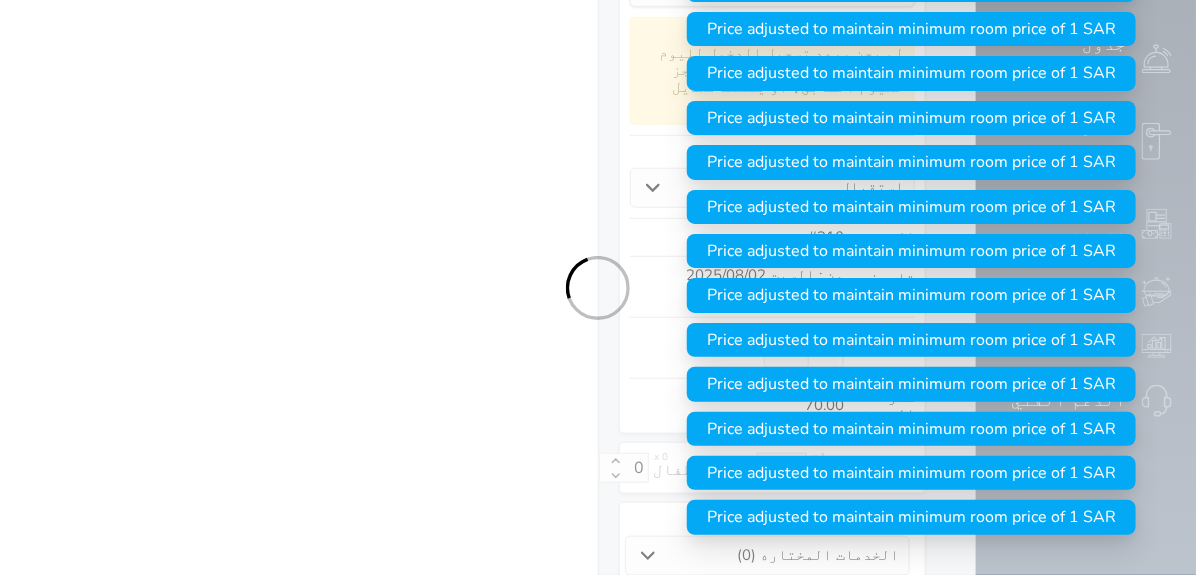 select 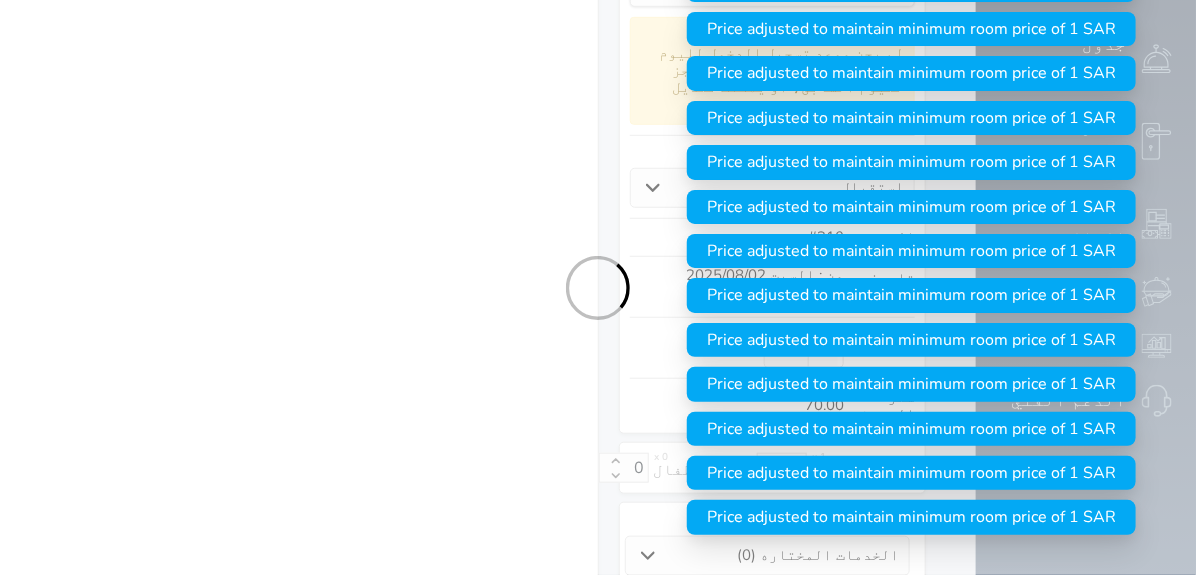 select on "7" 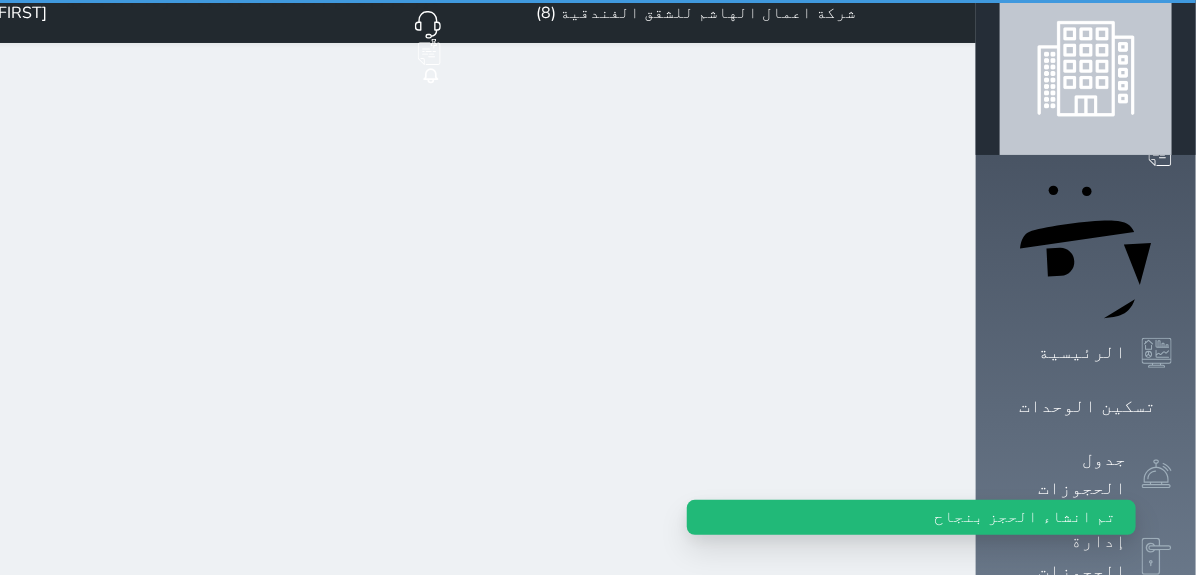 scroll, scrollTop: 0, scrollLeft: 0, axis: both 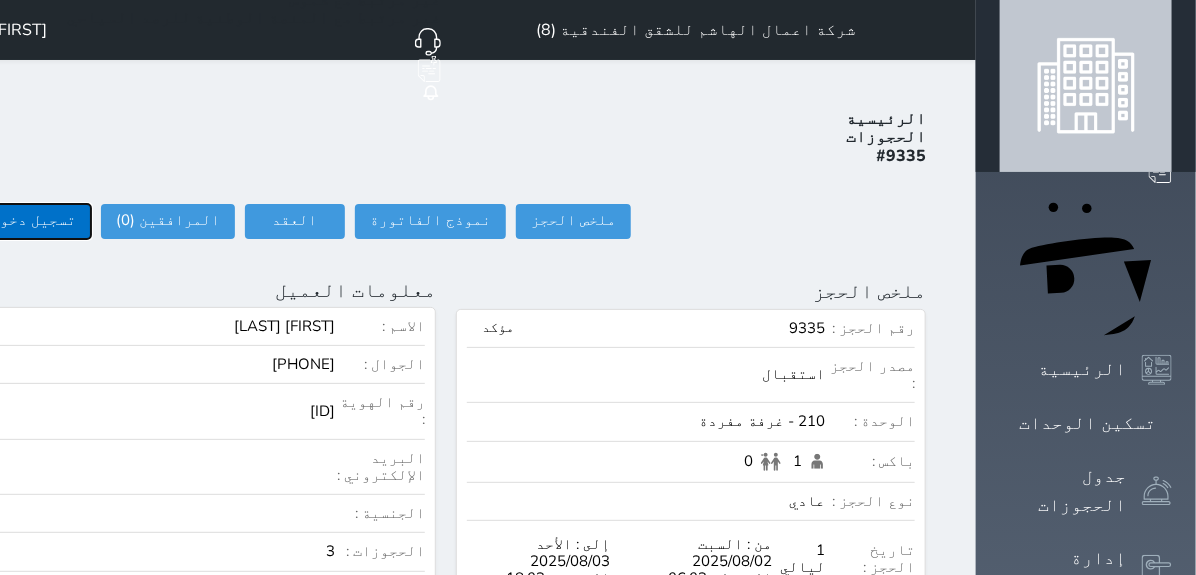 click on "تسجيل دخول" at bounding box center [33, 221] 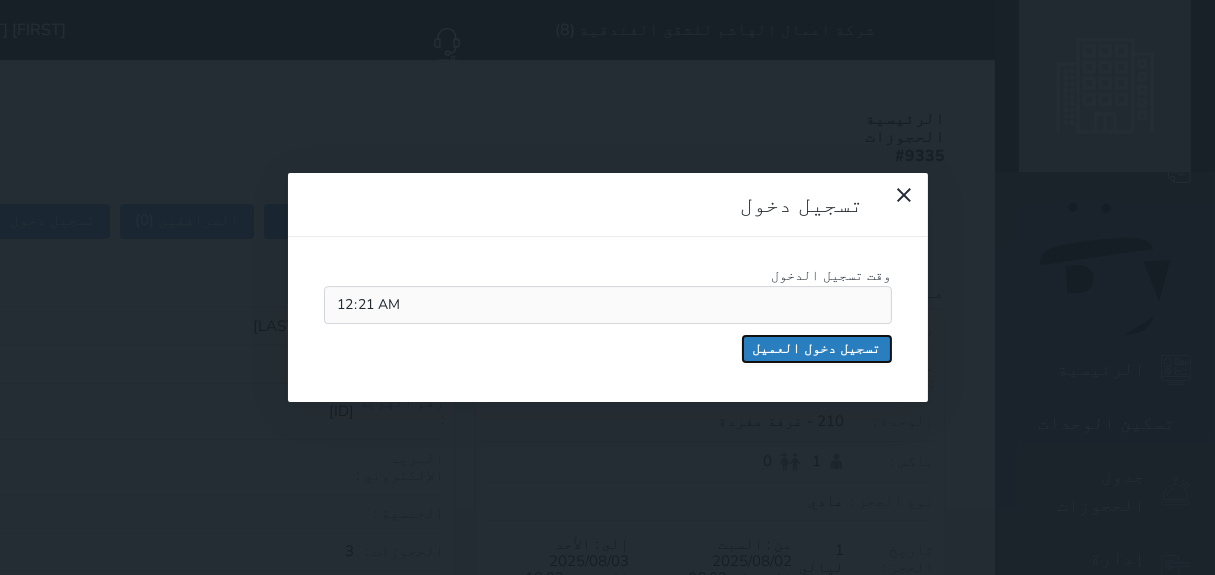 click on "تسجيل دخول العميل" at bounding box center (817, 349) 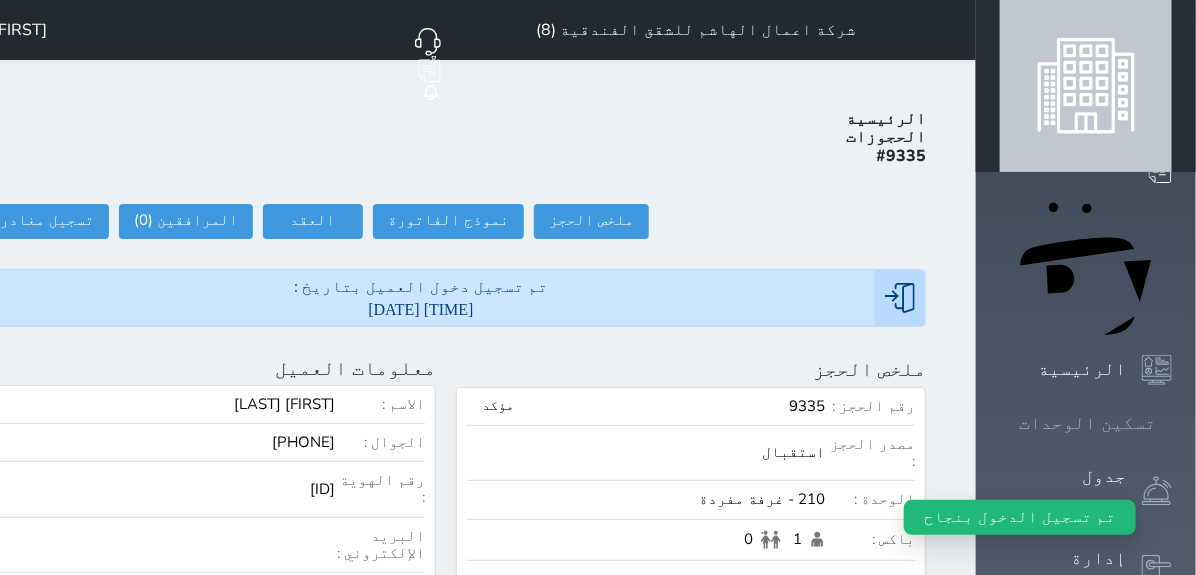 click at bounding box center (1172, 423) 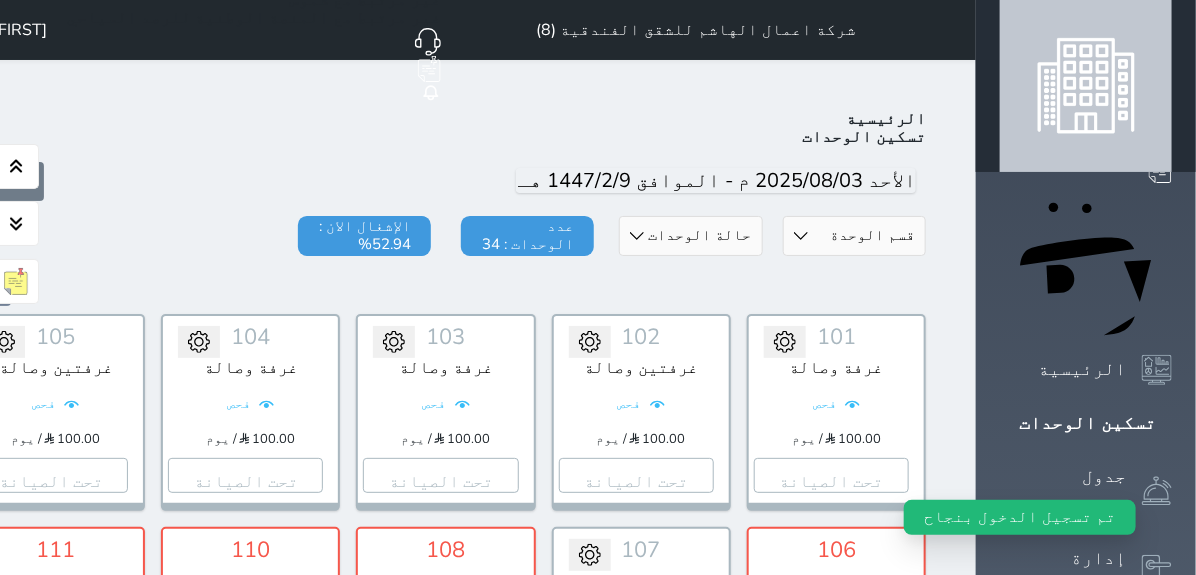 scroll, scrollTop: 77, scrollLeft: 0, axis: vertical 